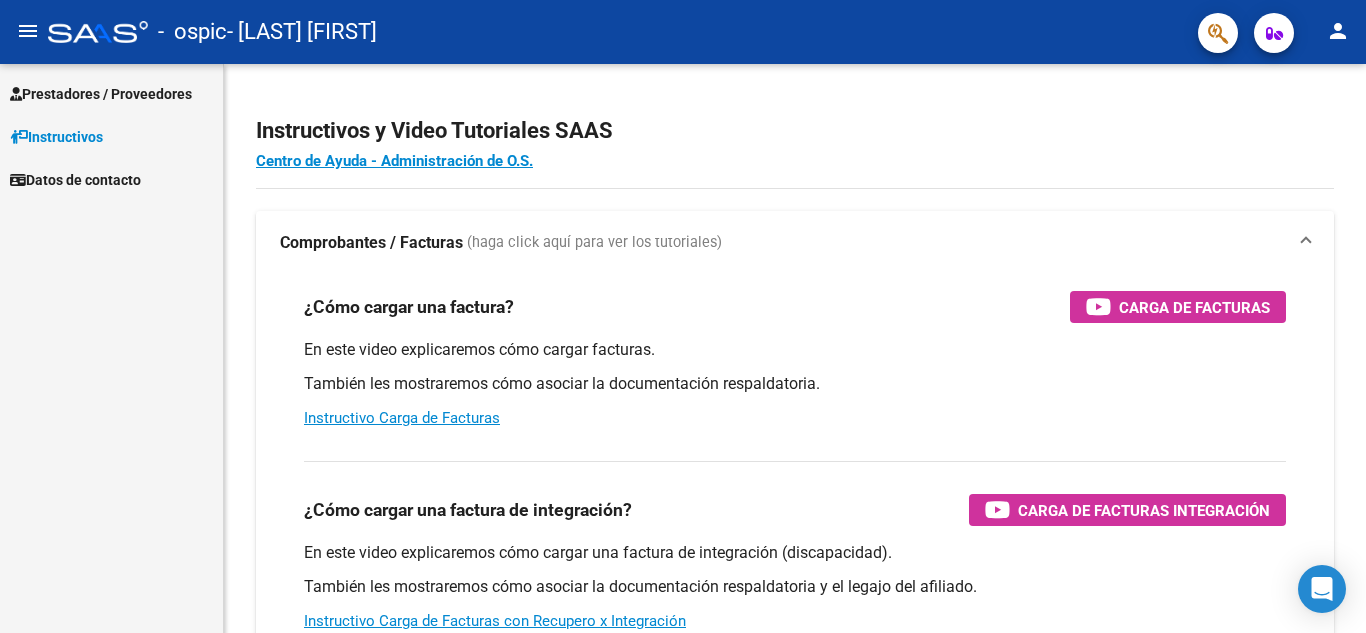 scroll, scrollTop: 0, scrollLeft: 0, axis: both 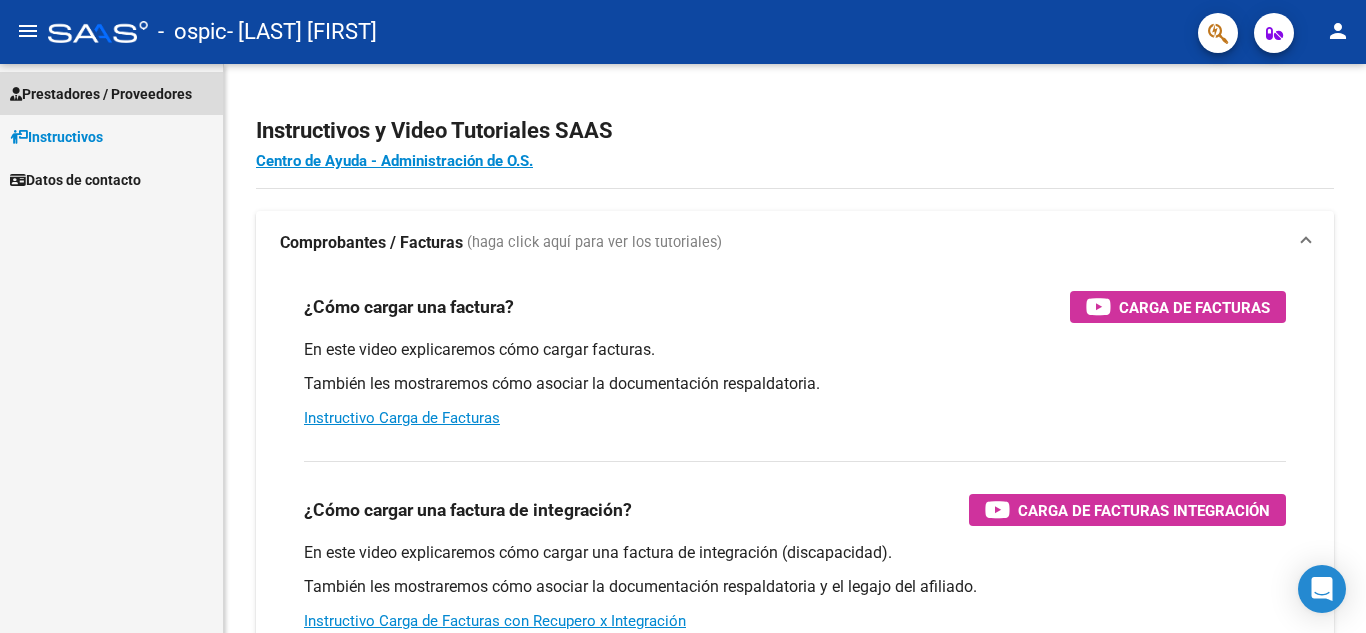 click on "Prestadores / Proveedores" at bounding box center (101, 94) 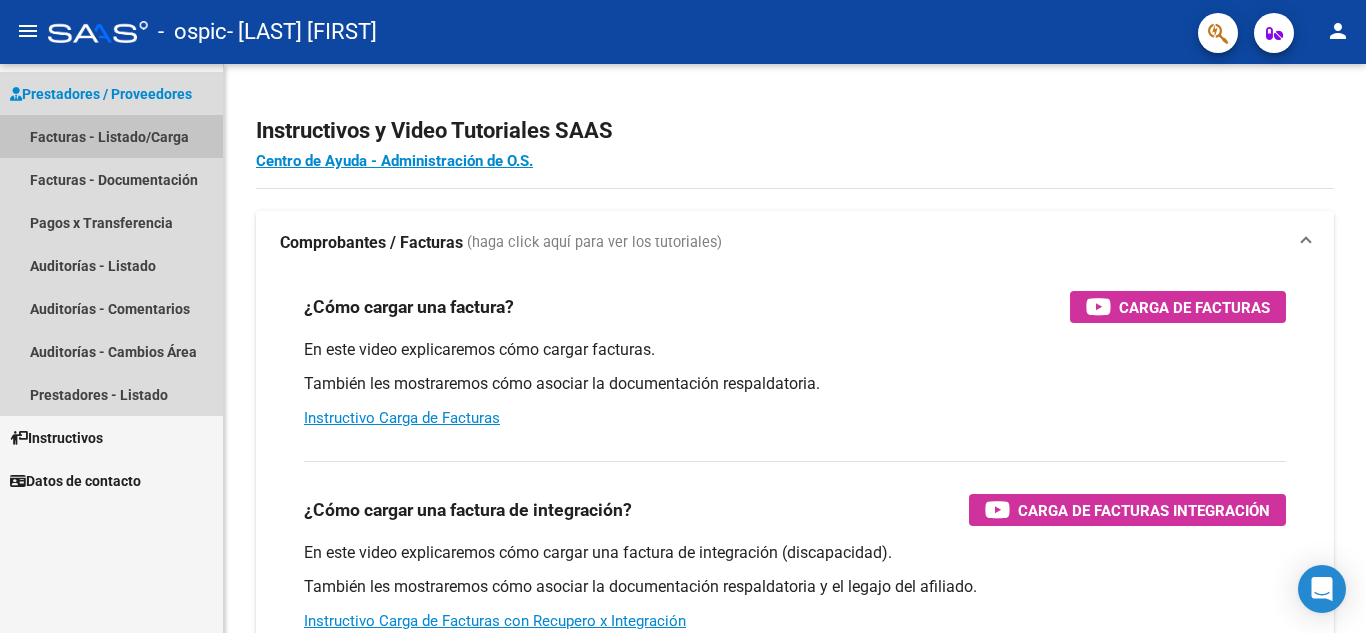 click on "Facturas - Listado/Carga" at bounding box center (111, 136) 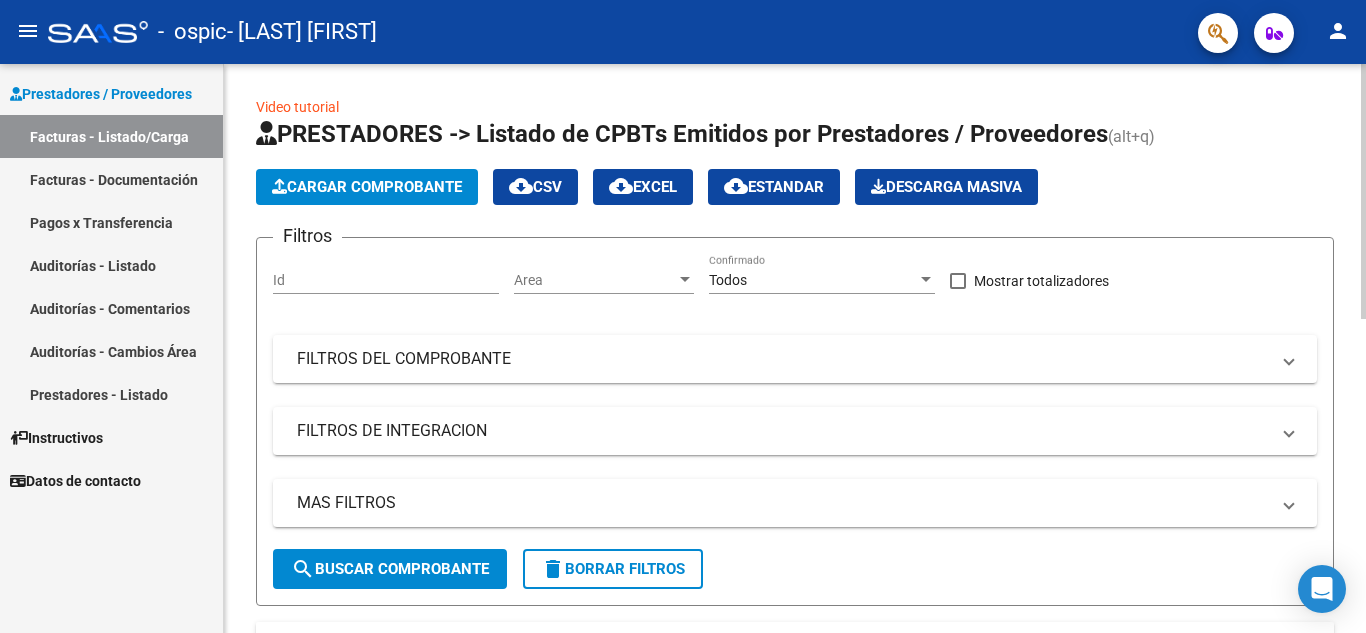 scroll, scrollTop: 569, scrollLeft: 0, axis: vertical 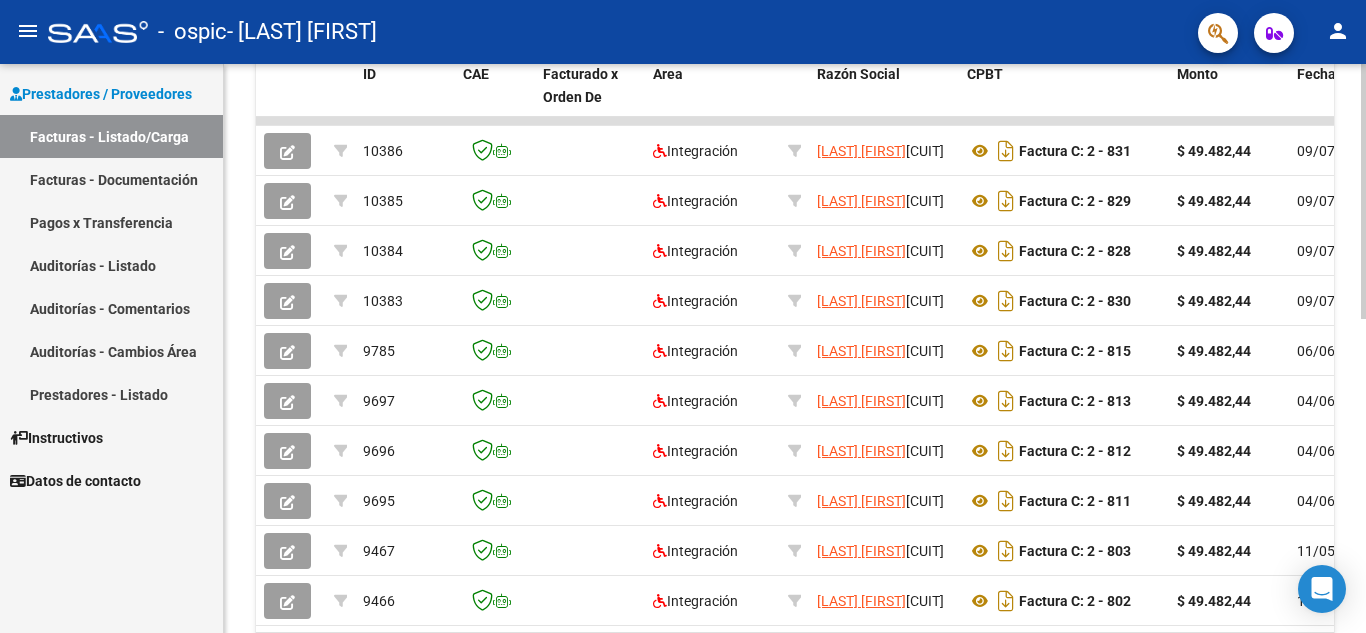 click 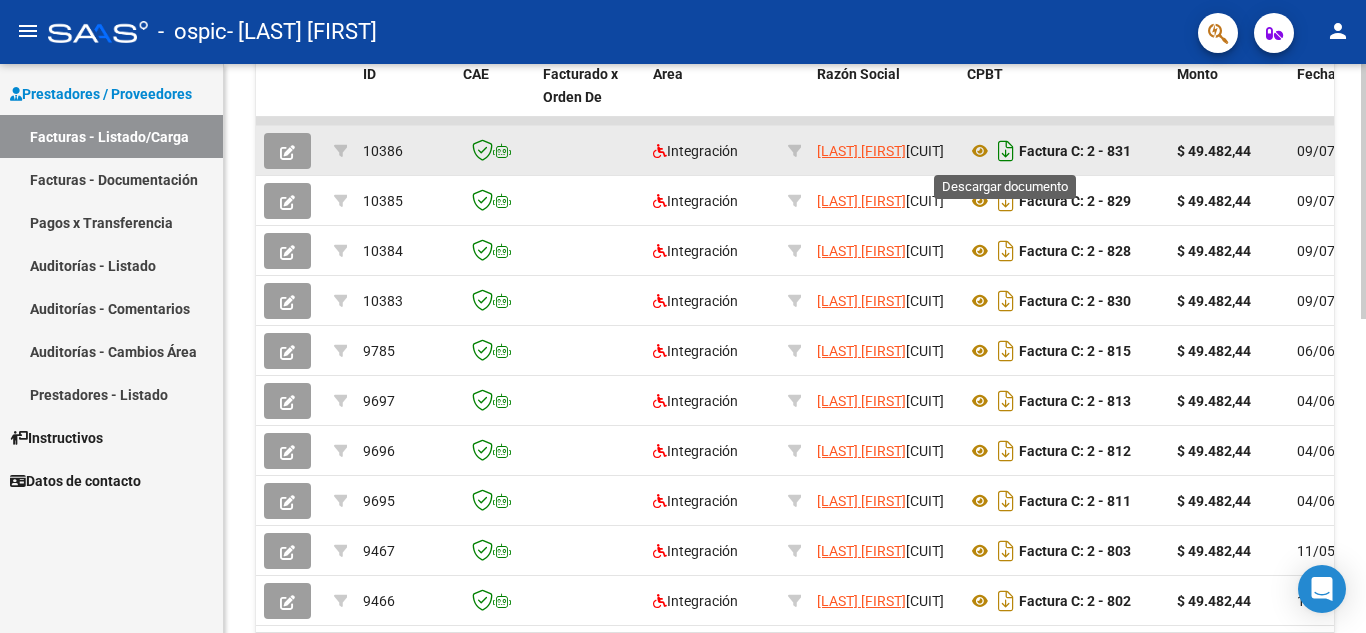 click 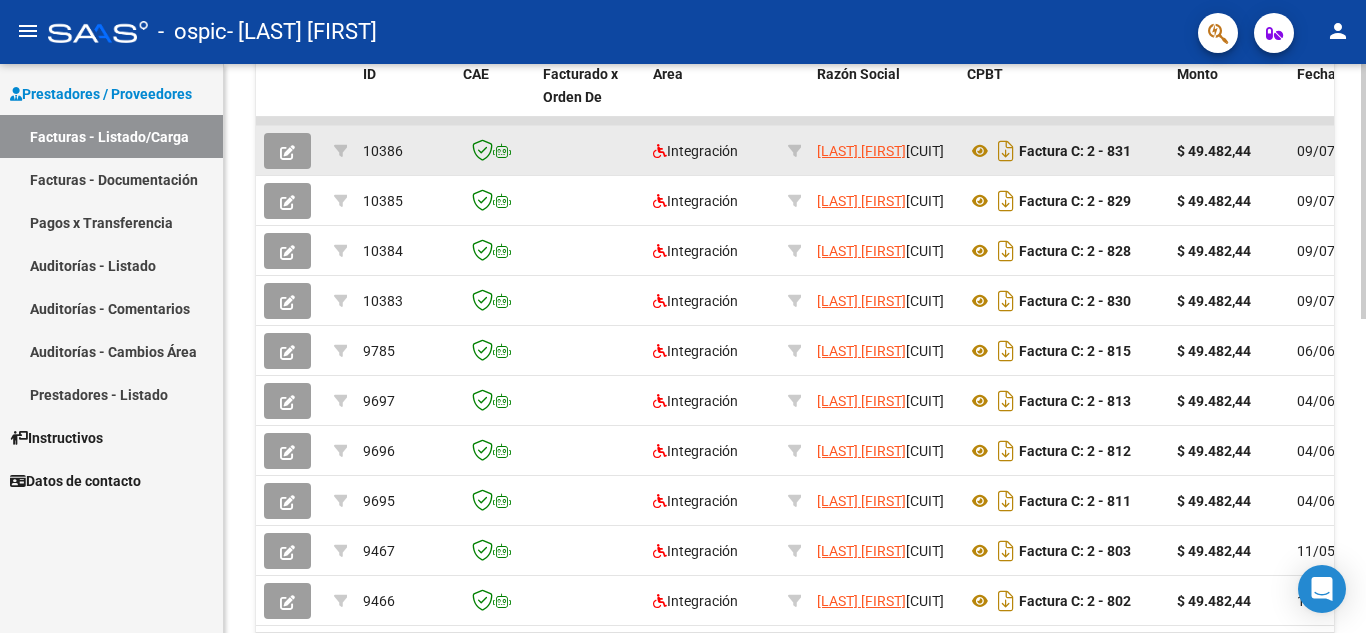 scroll, scrollTop: 0, scrollLeft: 0, axis: both 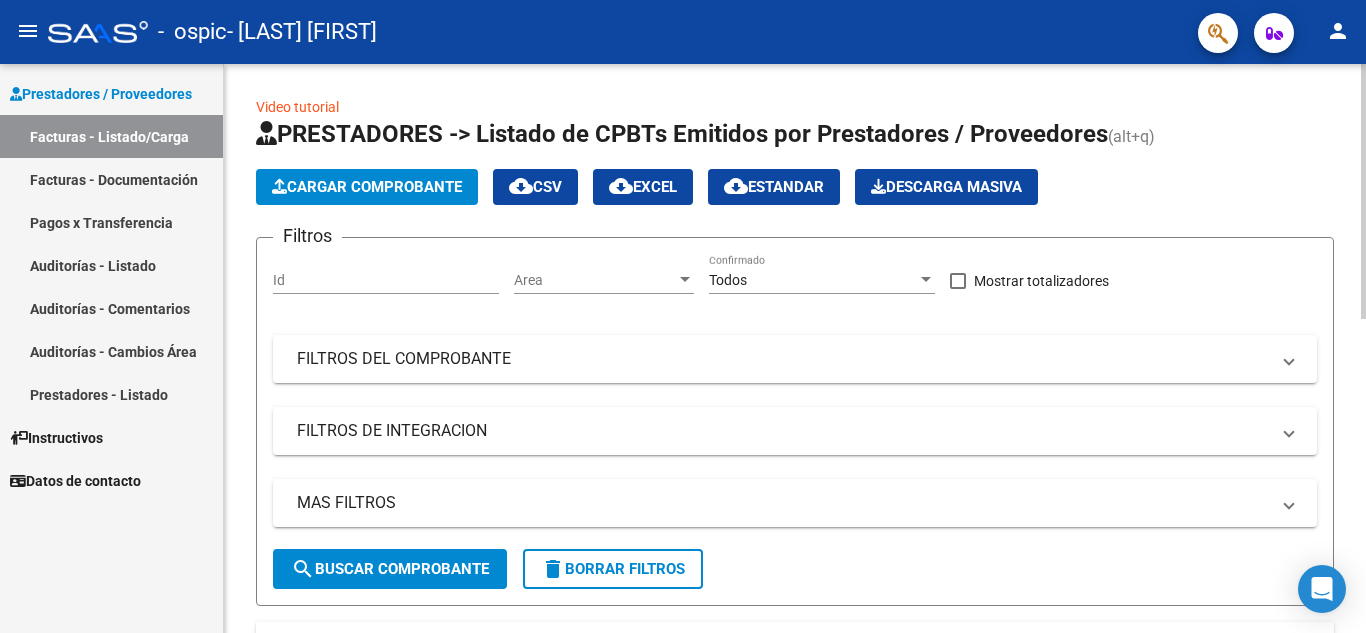 click 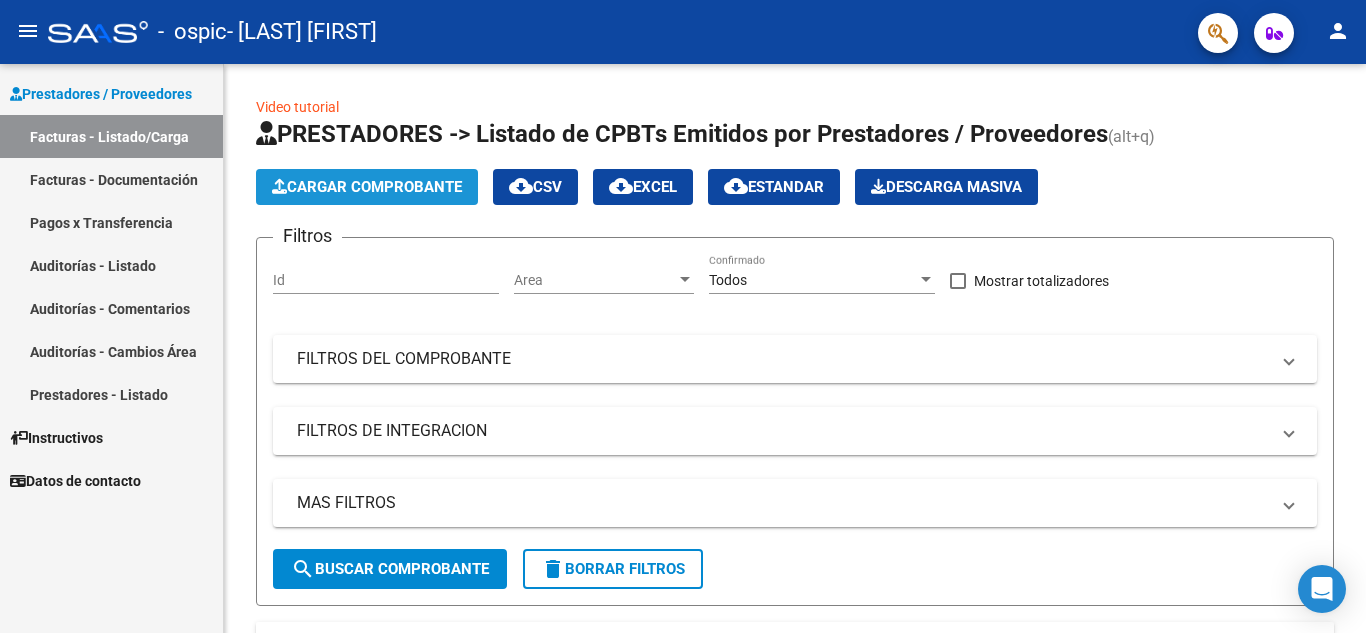 click on "Cargar Comprobante" 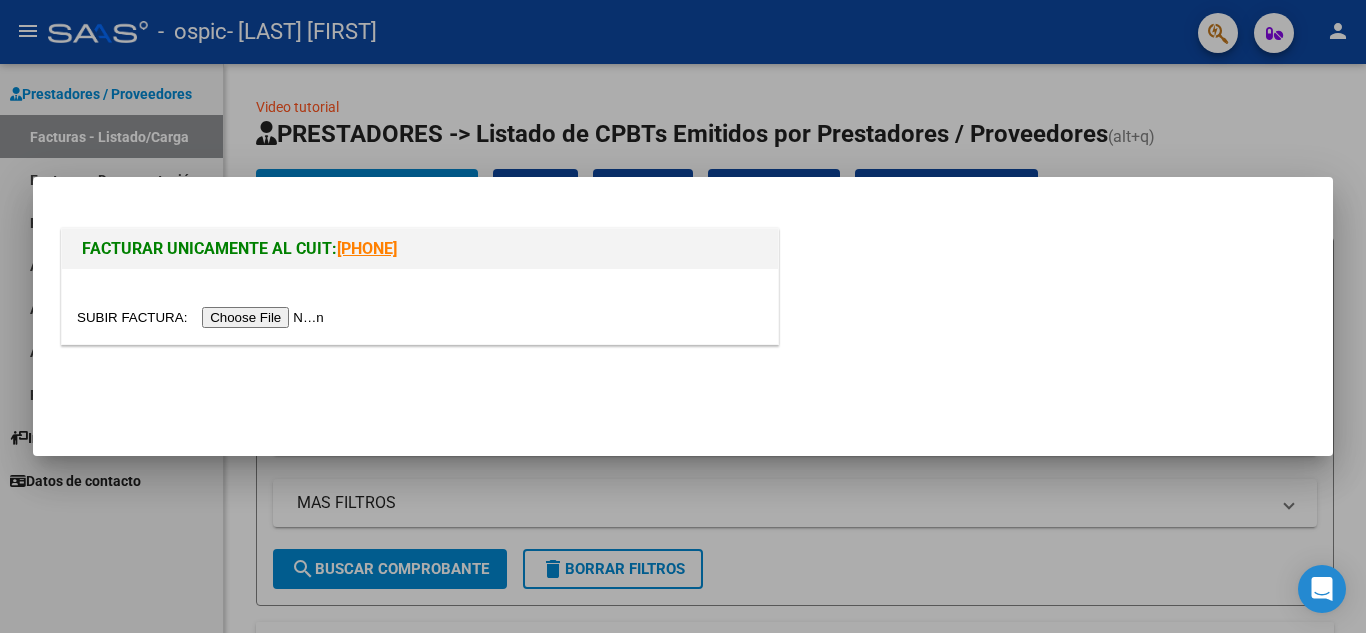 click at bounding box center [203, 317] 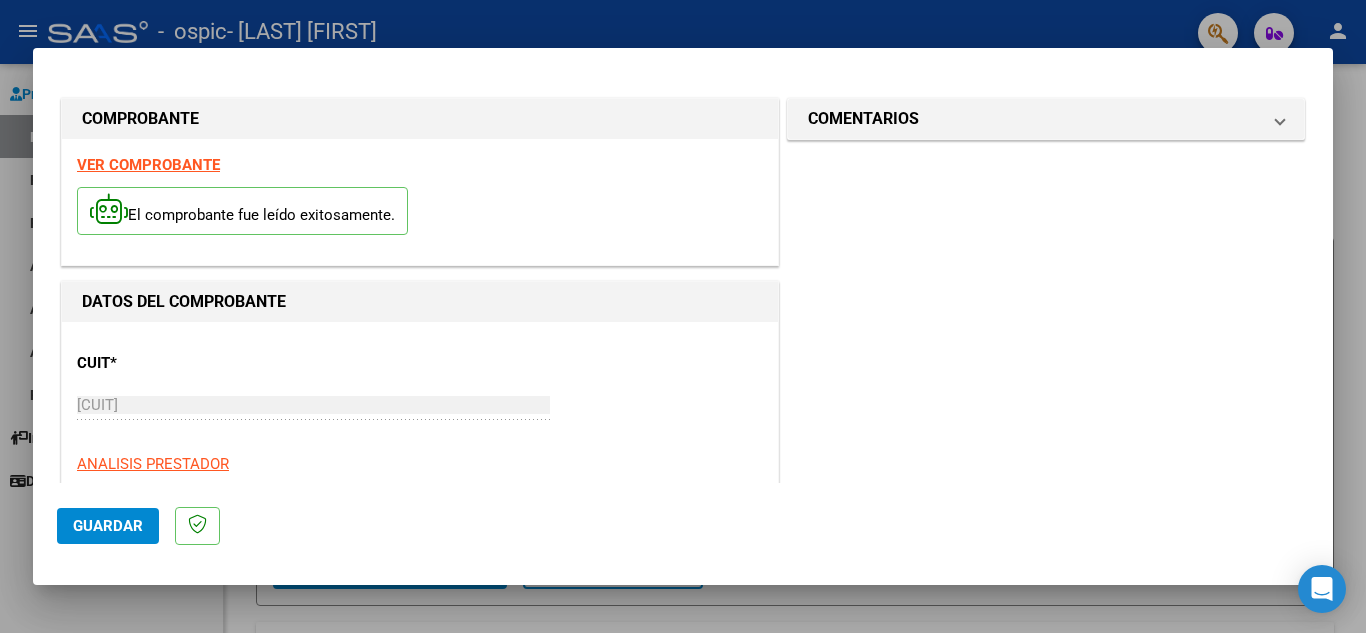 scroll, scrollTop: 359, scrollLeft: 0, axis: vertical 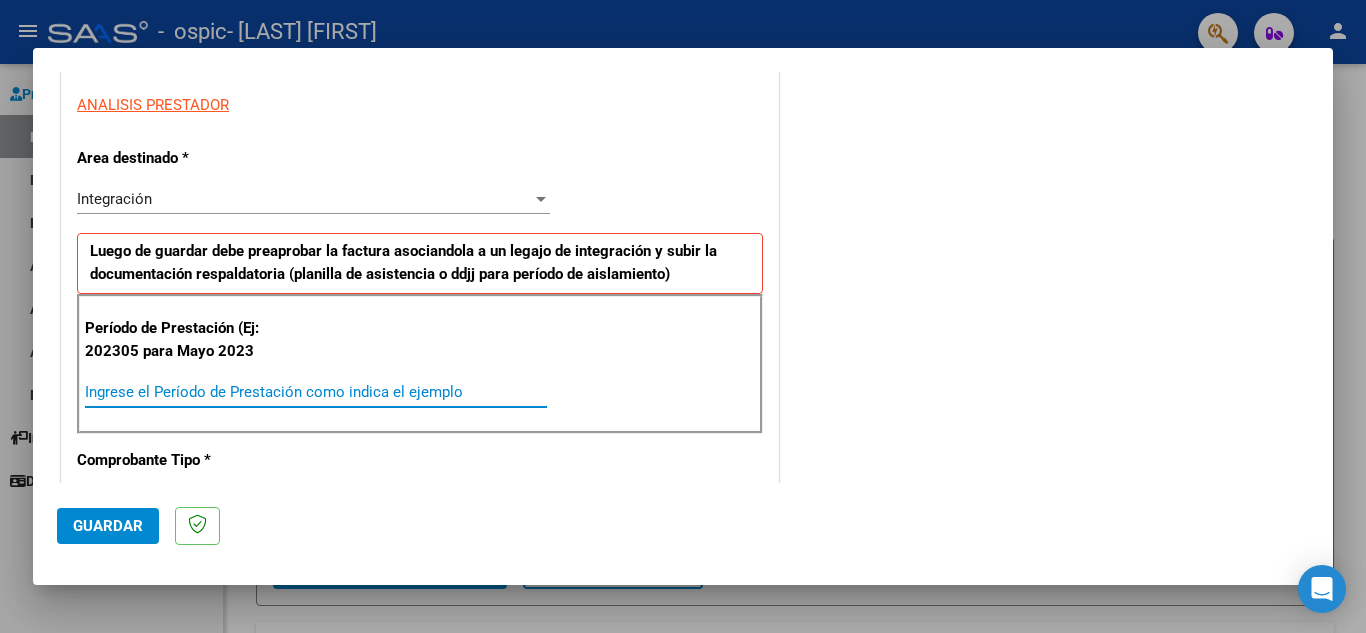 click on "Ingrese el Período de Prestación como indica el ejemplo" at bounding box center [316, 392] 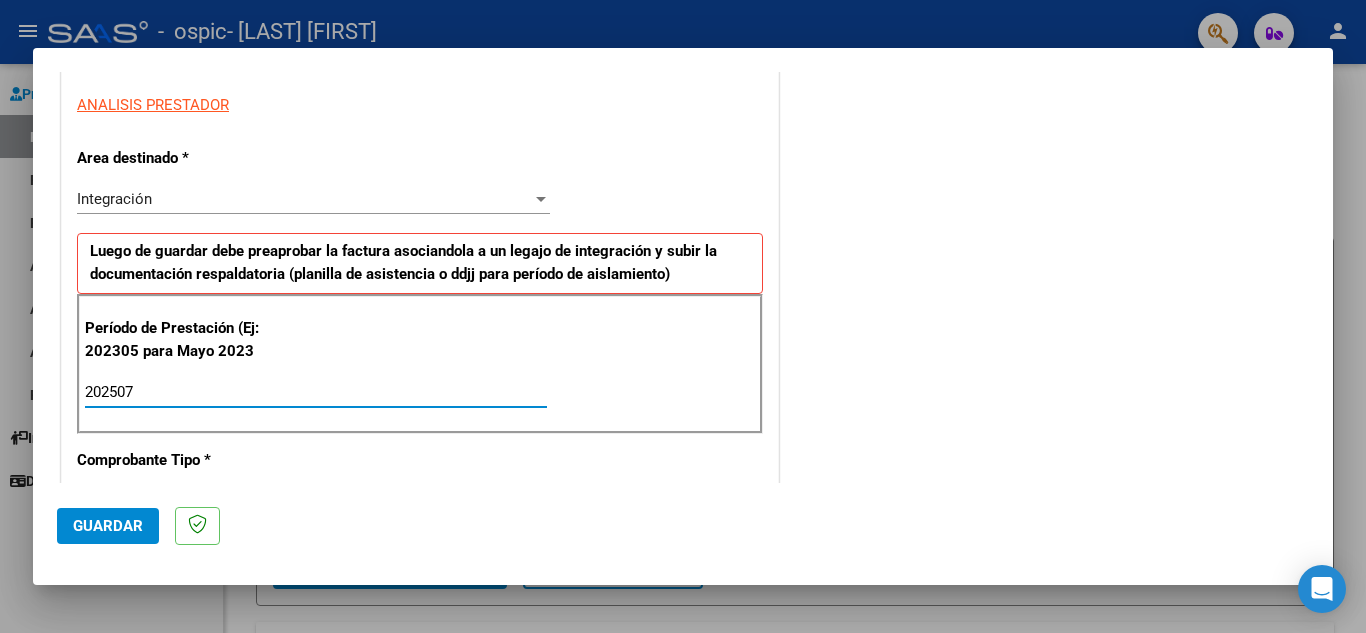 type on "202507" 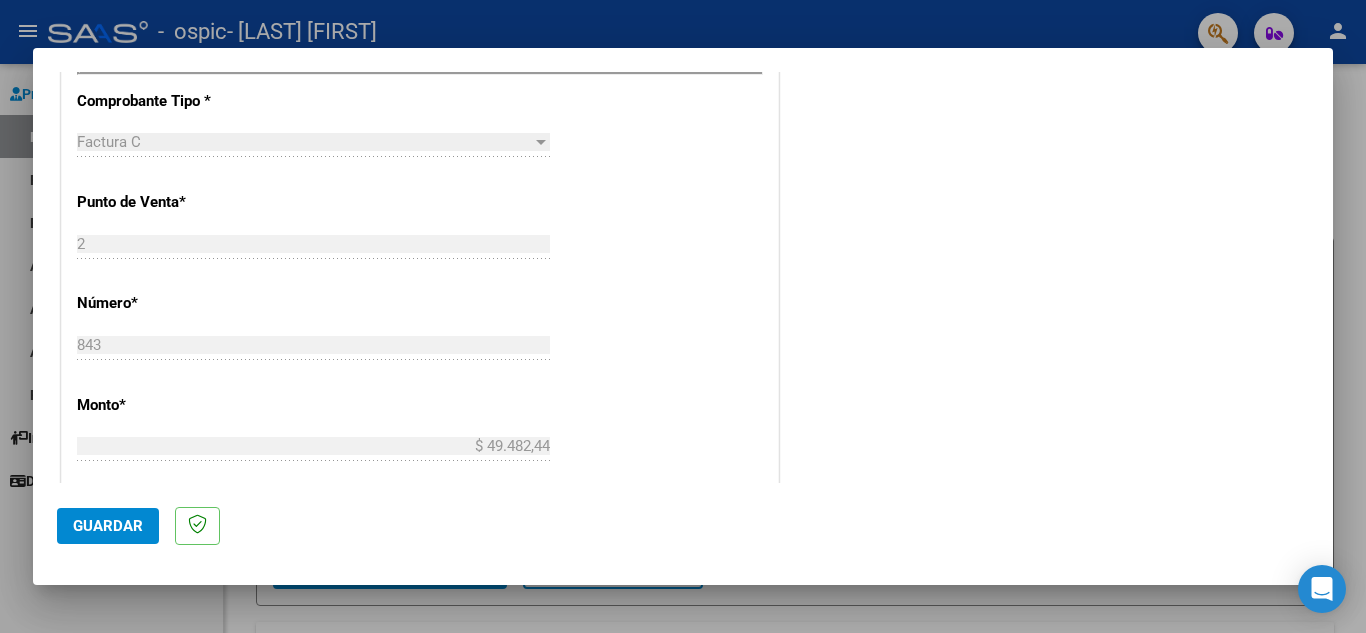 scroll, scrollTop: 1077, scrollLeft: 0, axis: vertical 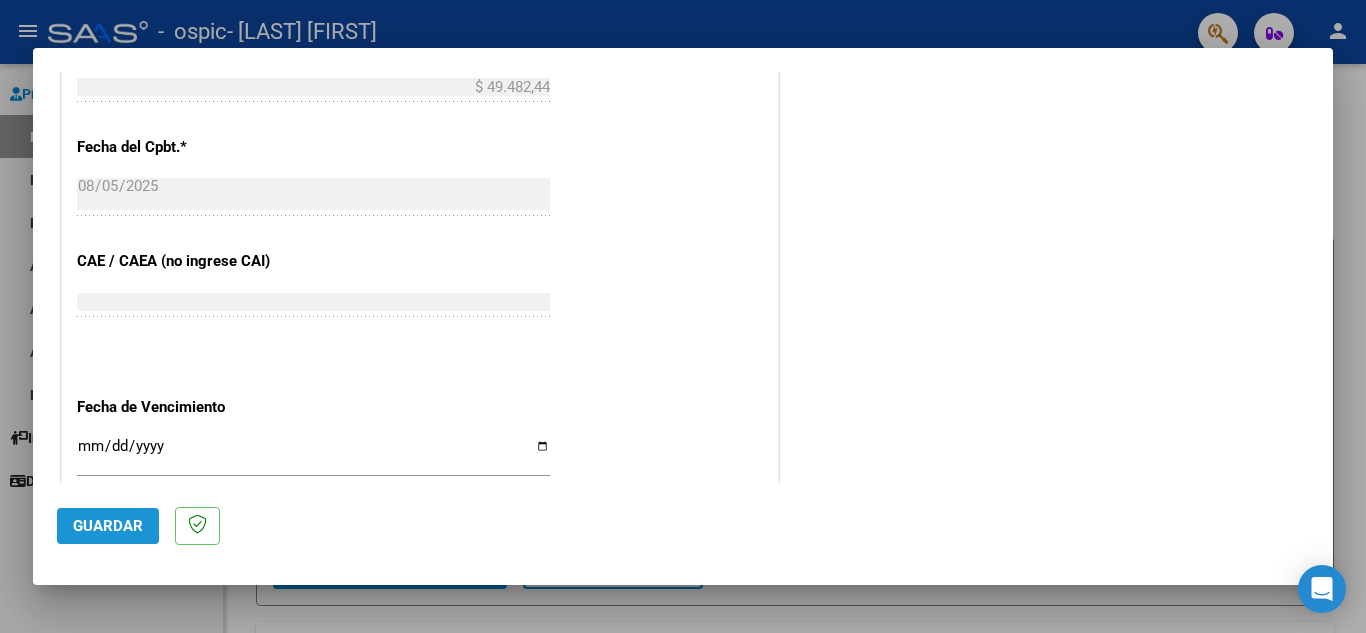 click on "Guardar" 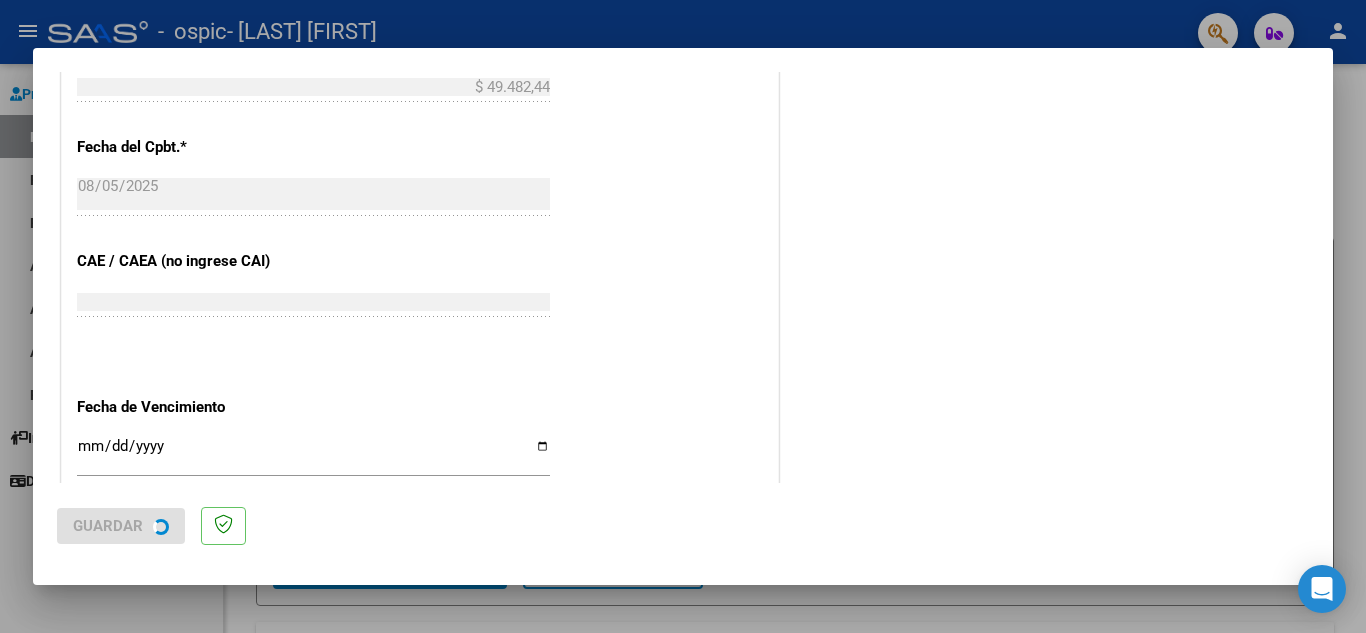 scroll, scrollTop: 0, scrollLeft: 0, axis: both 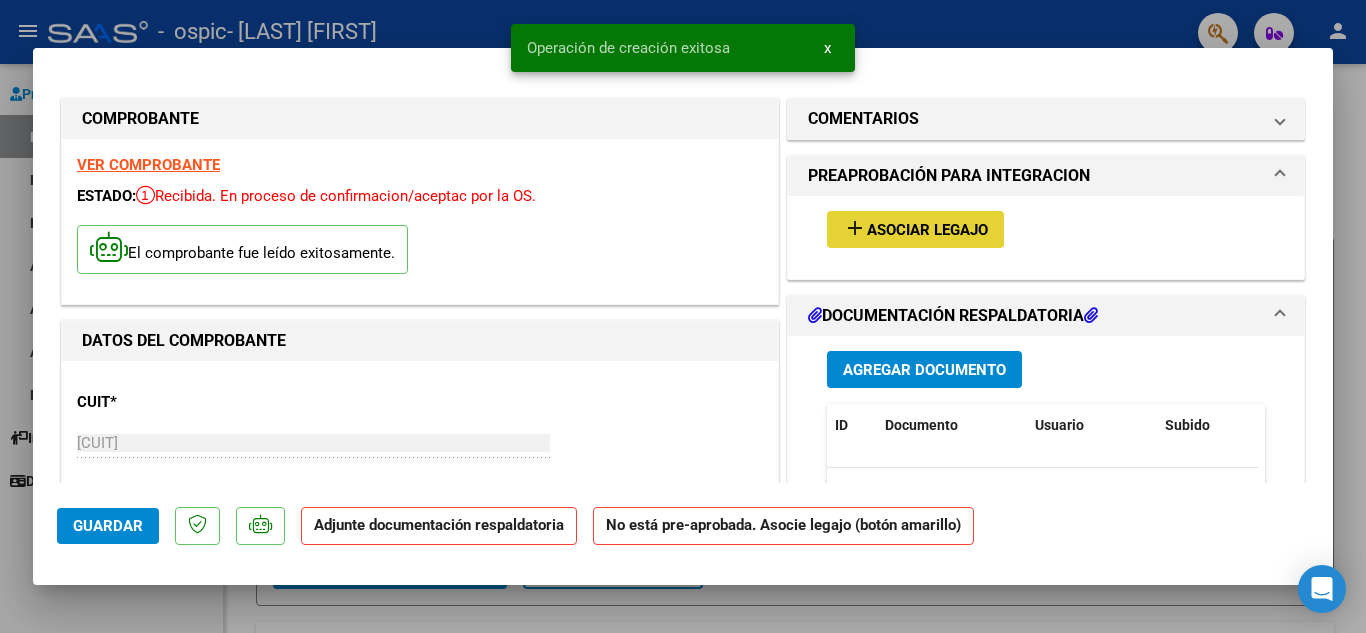 click on "add" at bounding box center [855, 228] 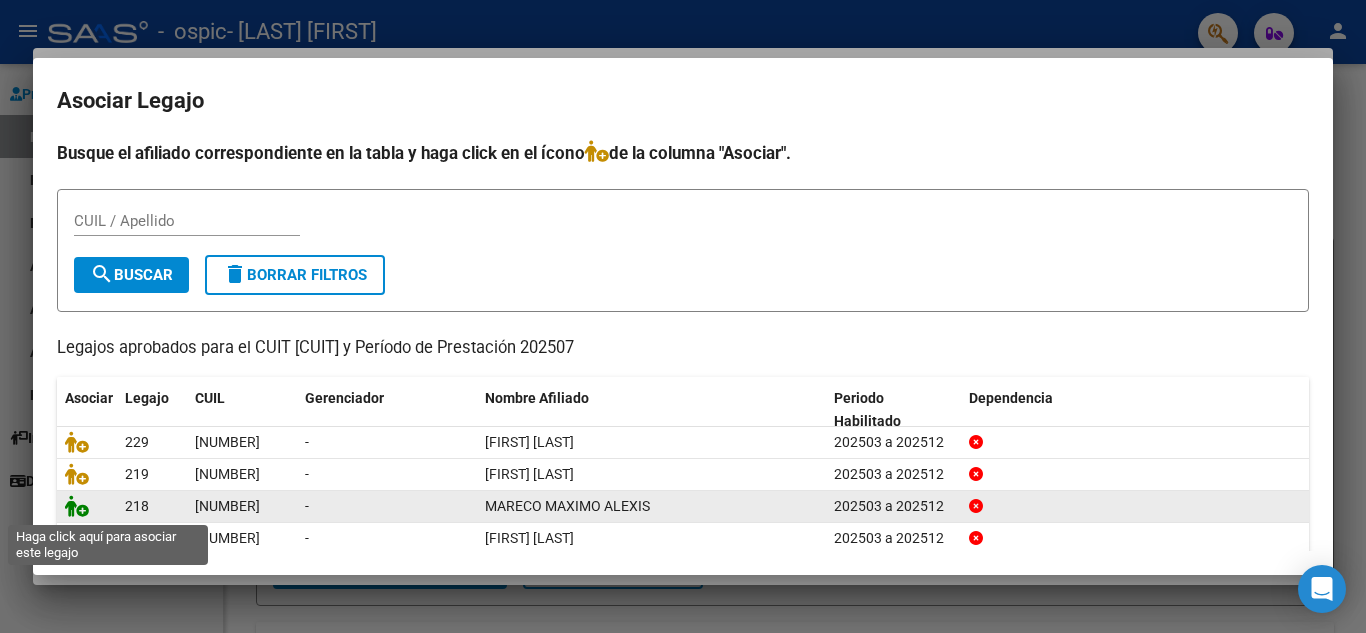 click 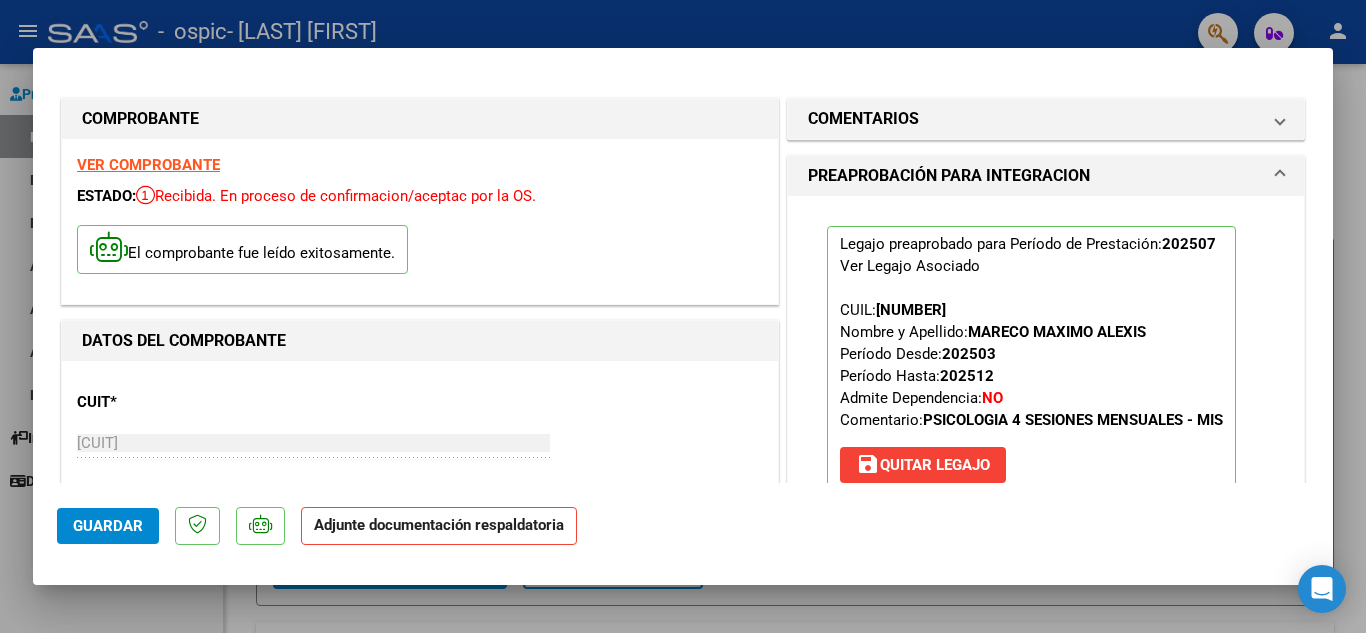scroll, scrollTop: 359, scrollLeft: 0, axis: vertical 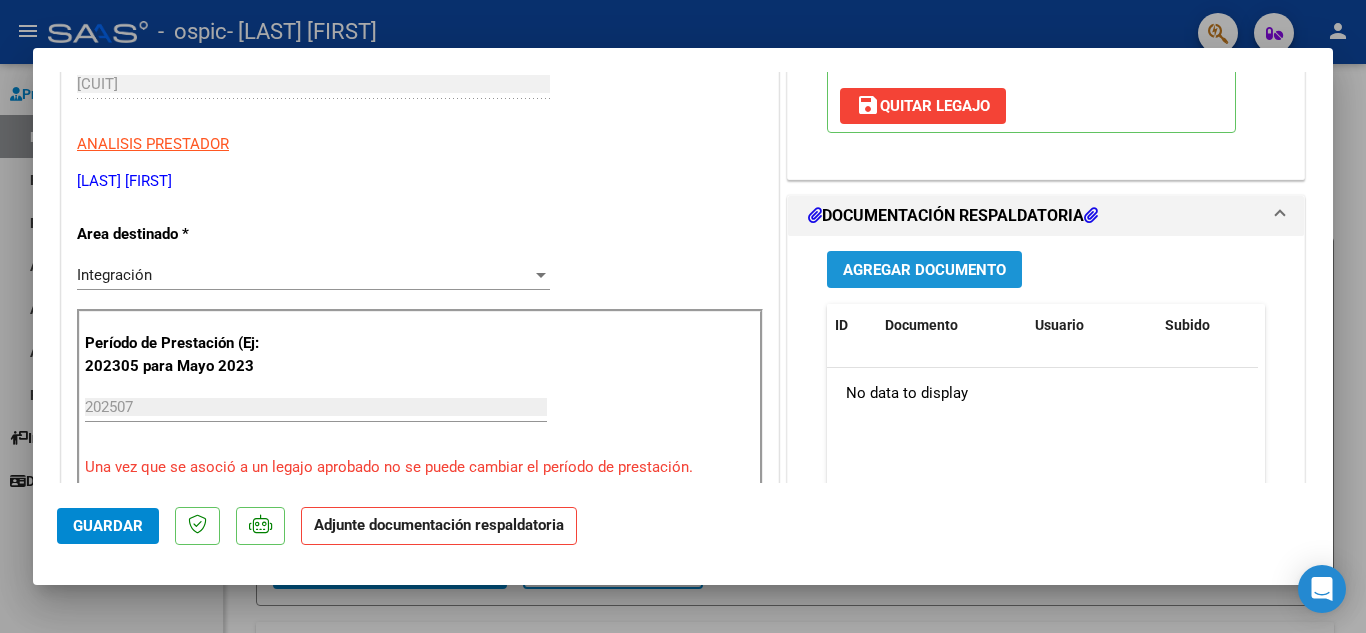 click on "Agregar Documento" at bounding box center (924, 269) 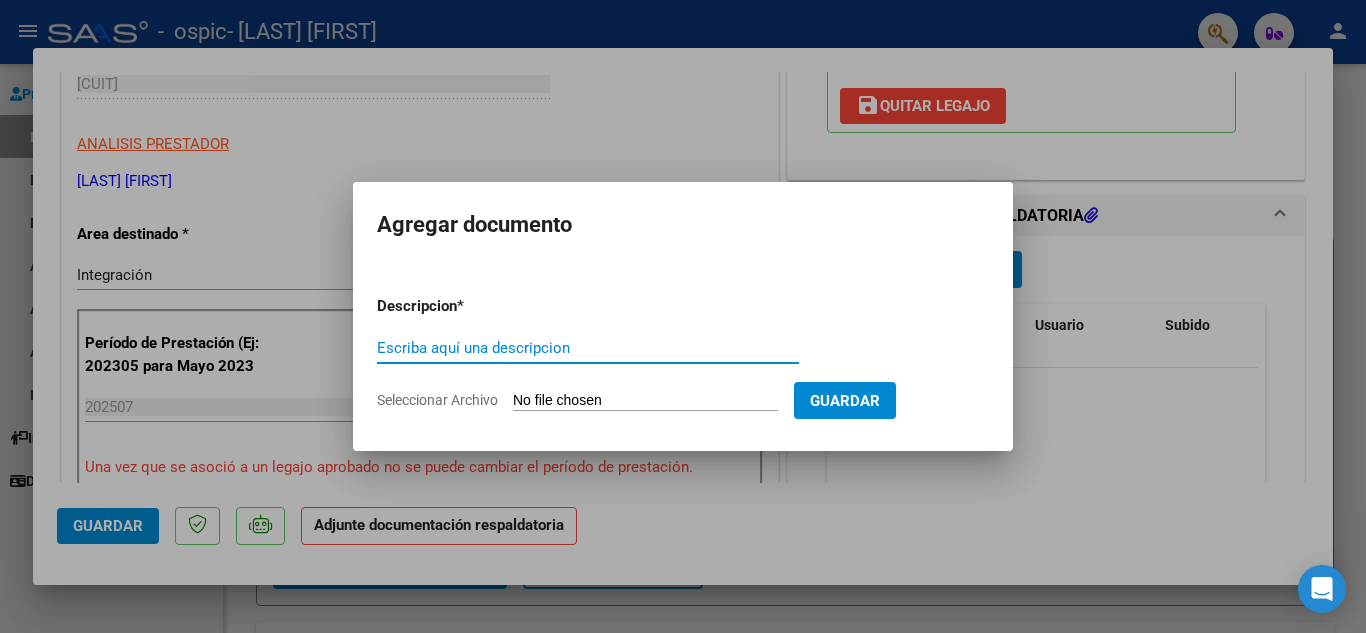 click on "Escriba aquí una descripcion" at bounding box center [588, 348] 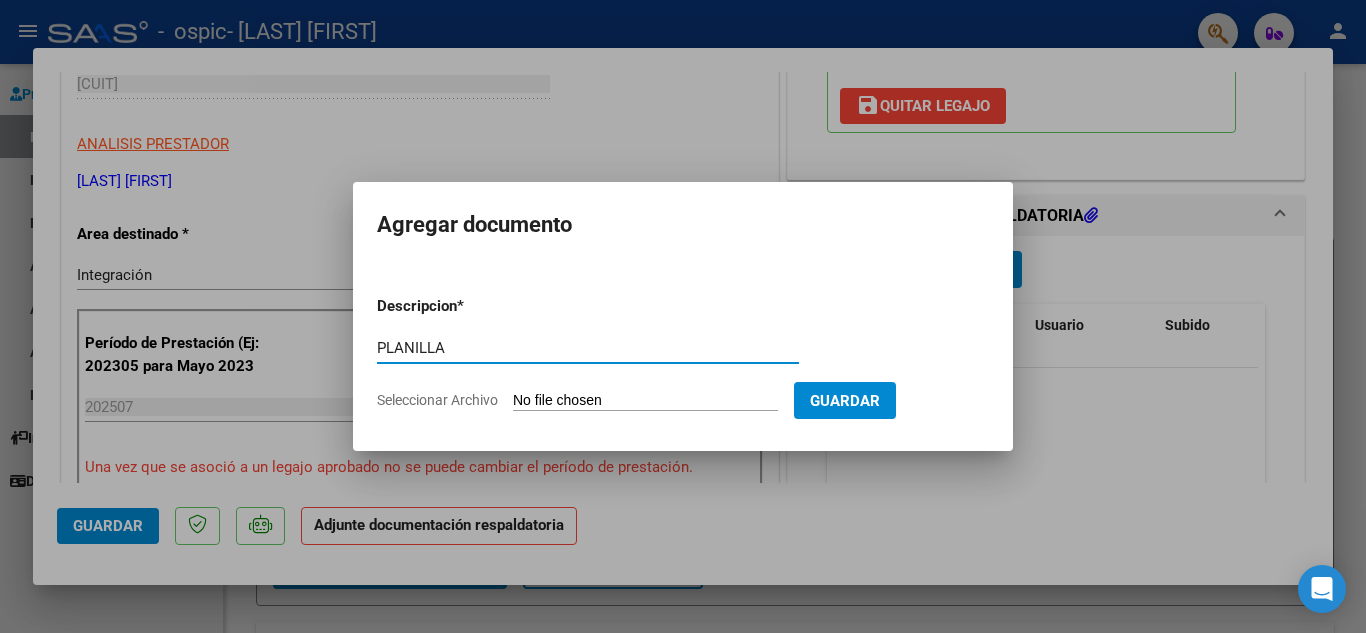 type on "PLANILLA" 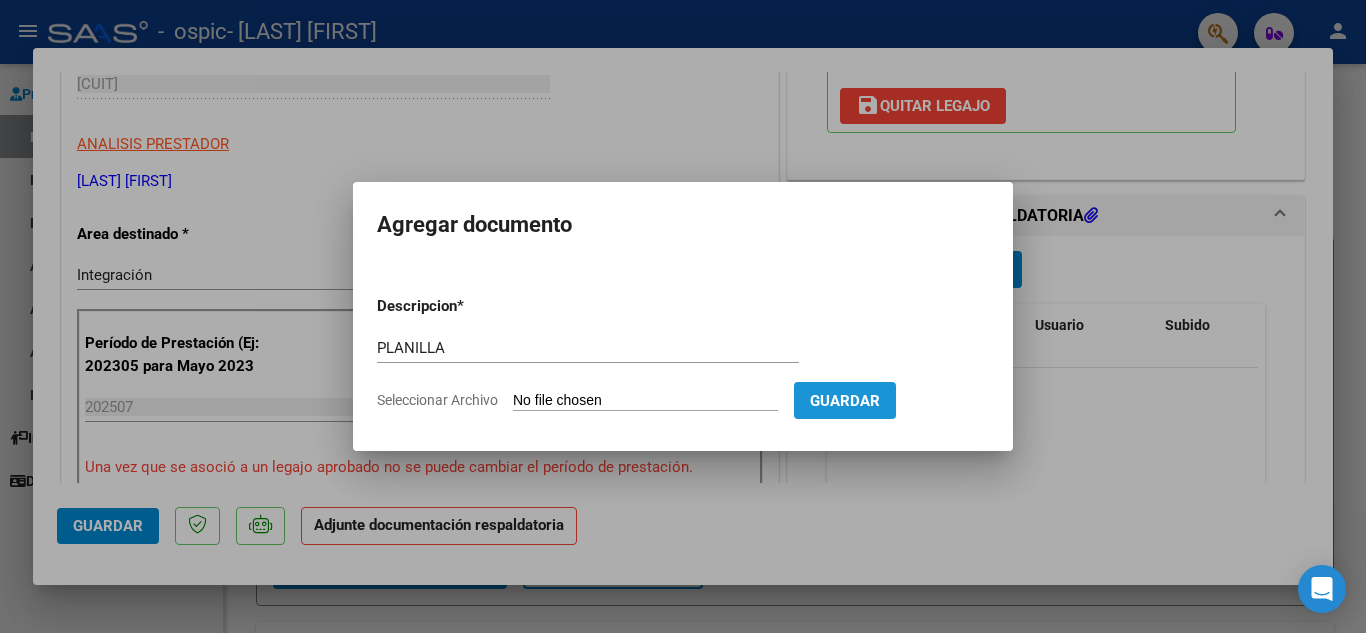 click on "Guardar" at bounding box center [845, 401] 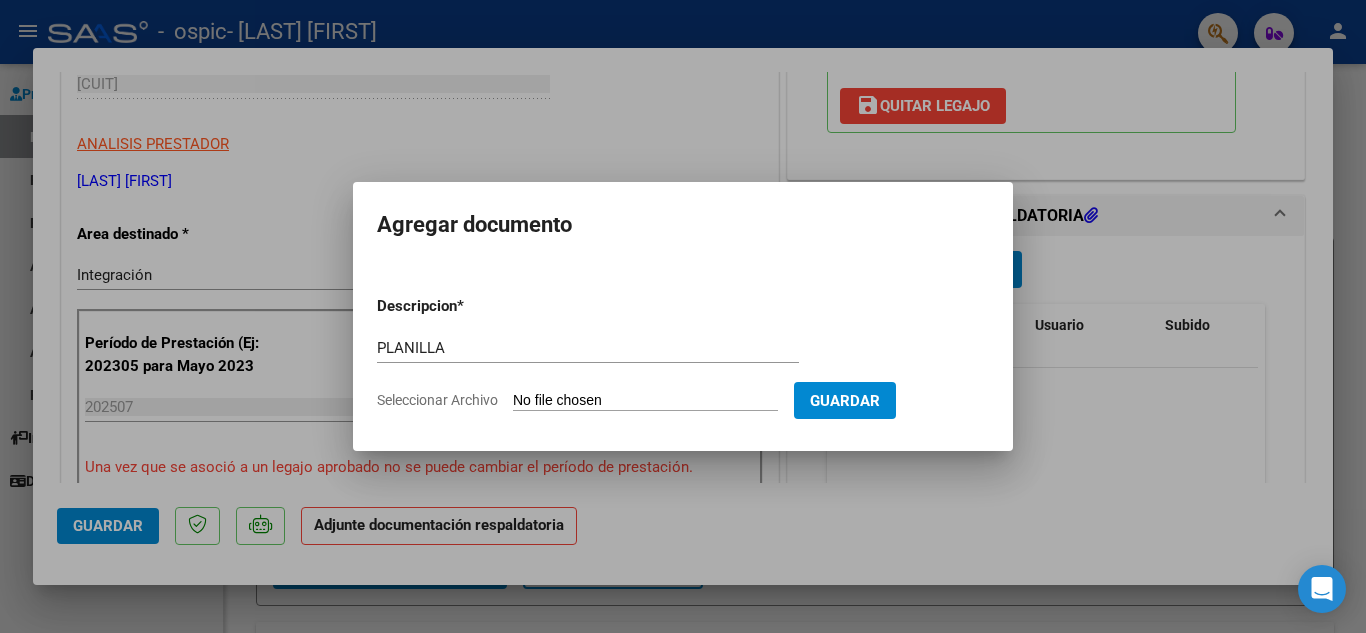 click on "Seleccionar Archivo" at bounding box center [645, 401] 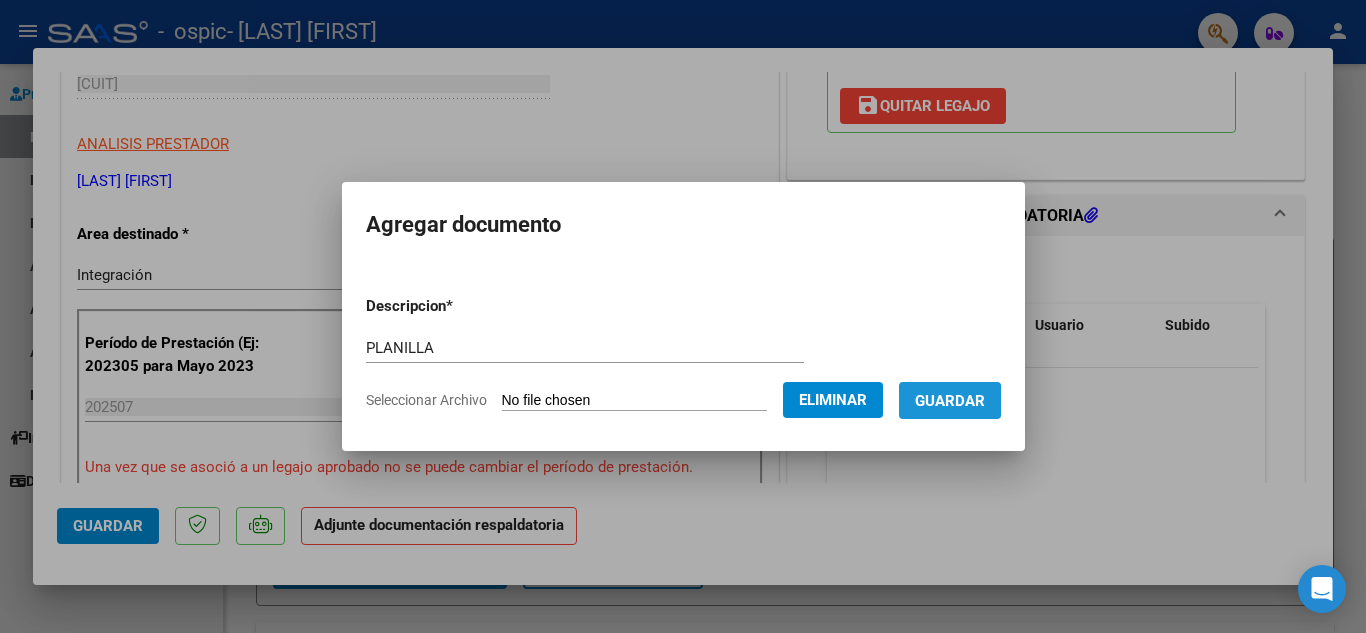 click on "Guardar" at bounding box center (950, 401) 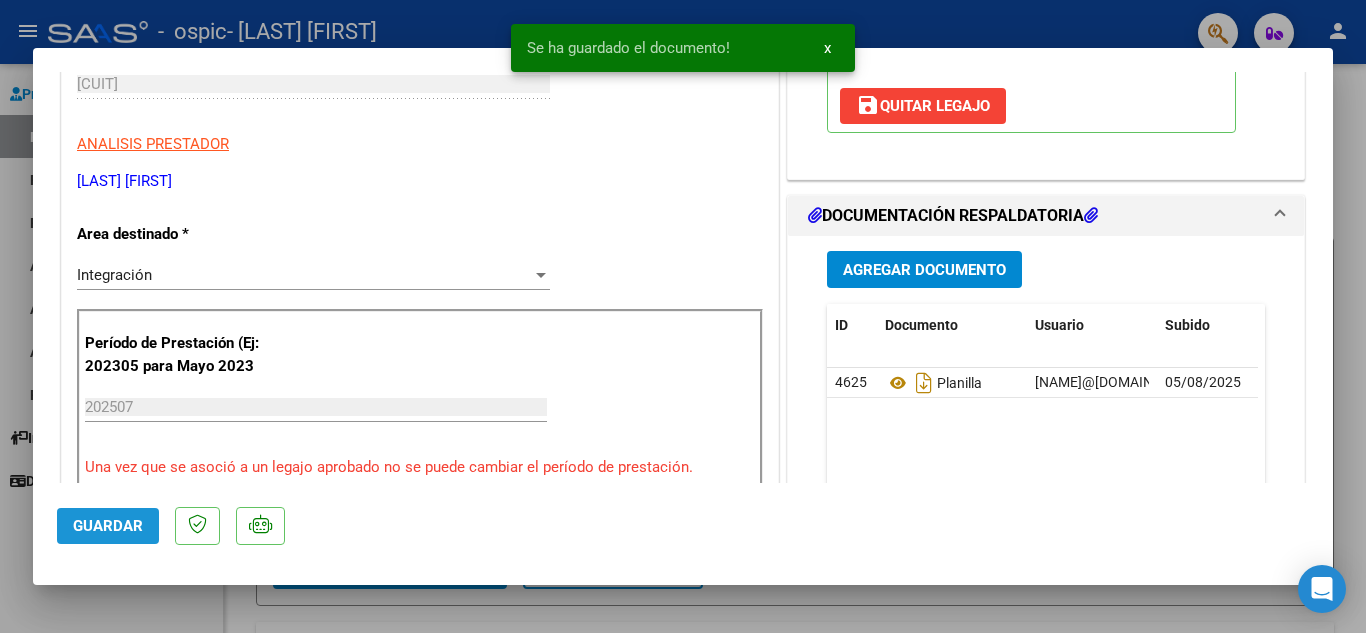 click on "Guardar" 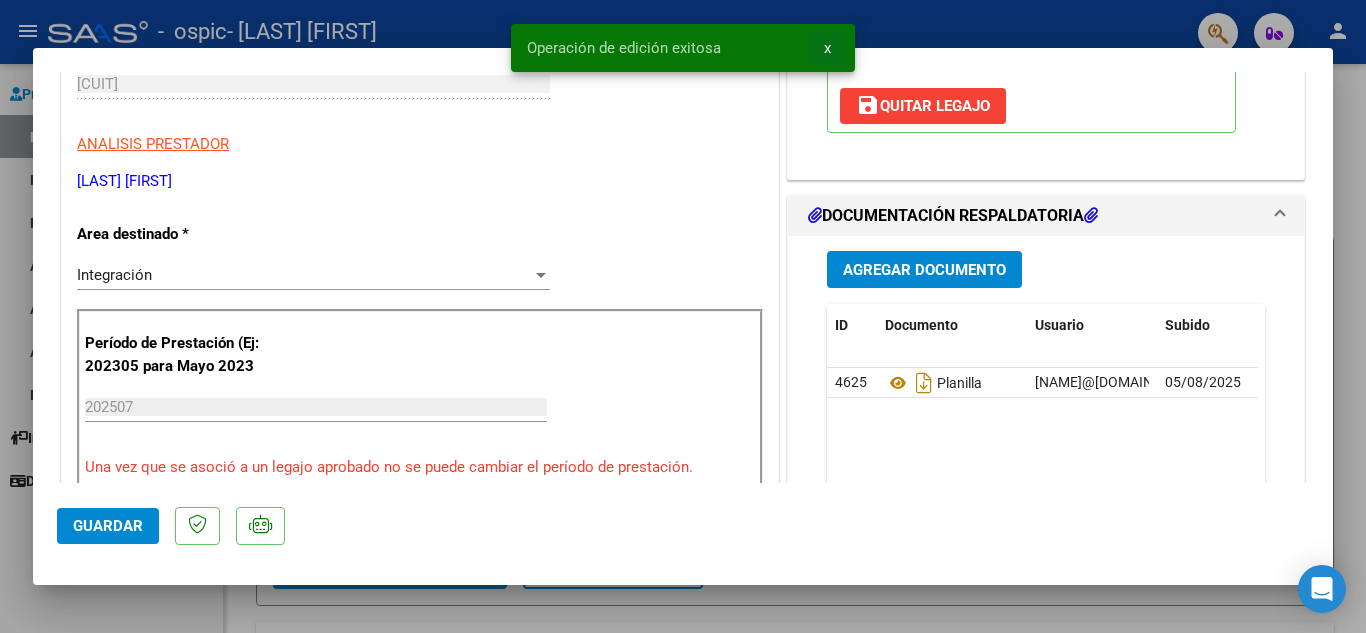 click on "x" at bounding box center [827, 48] 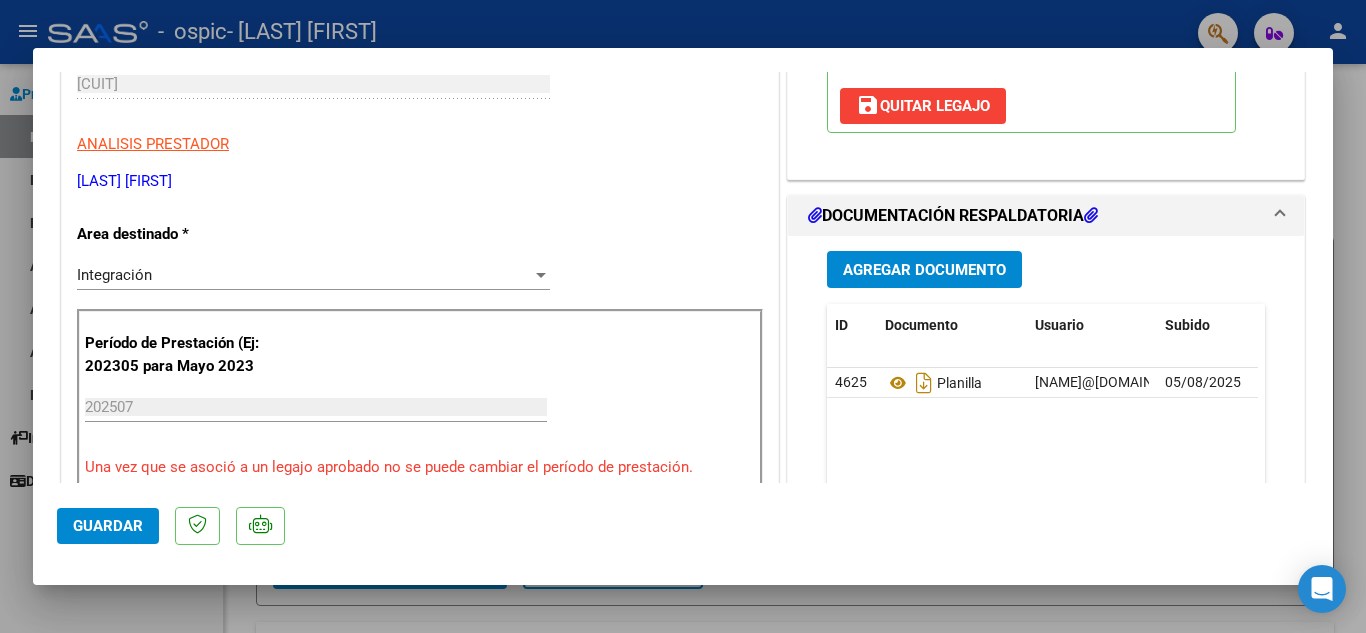 click at bounding box center [683, 316] 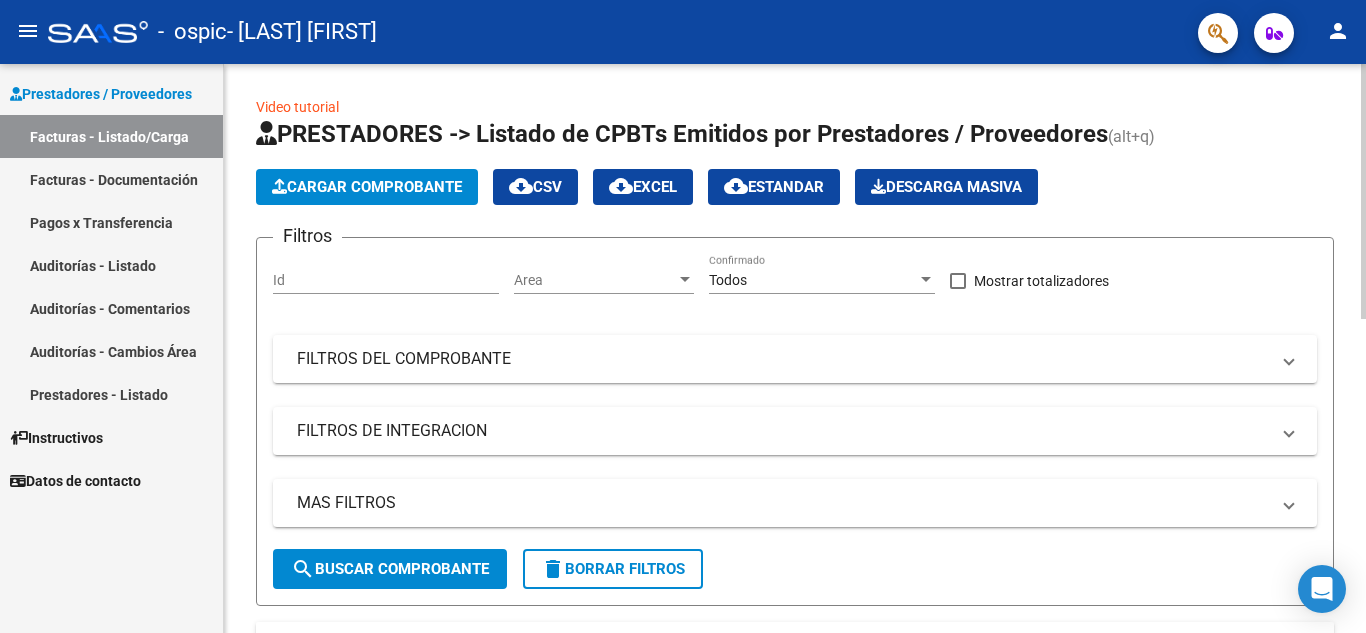 click 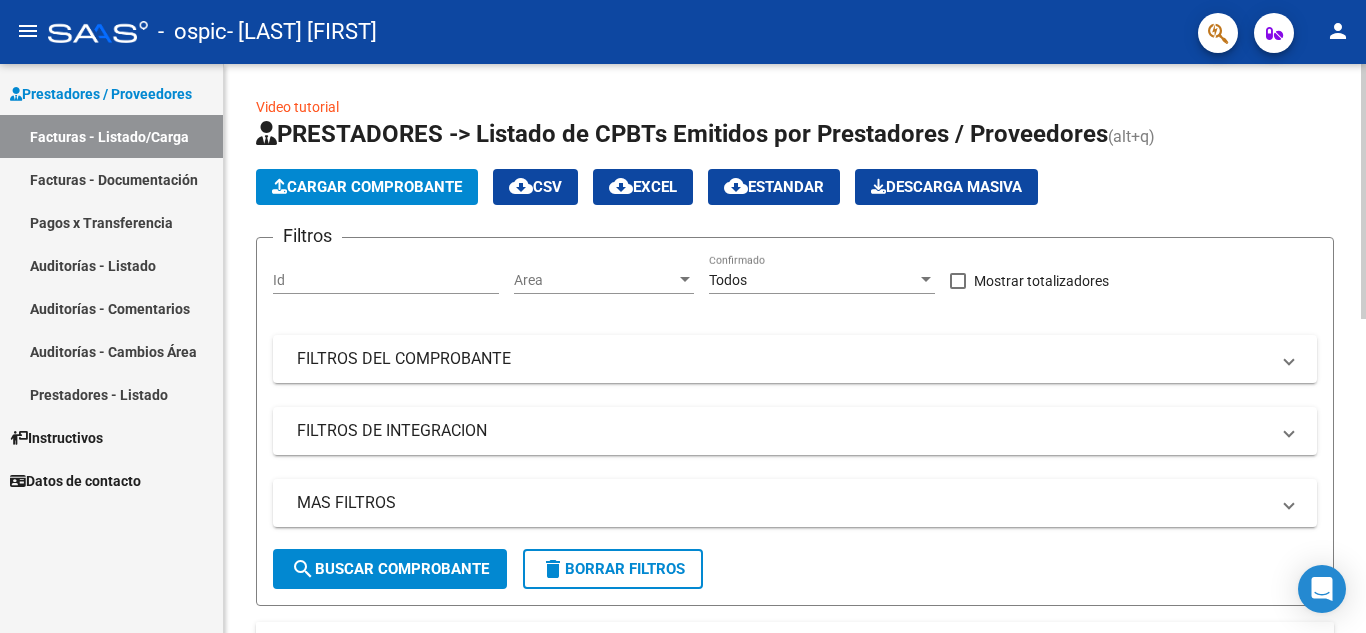 scroll, scrollTop: 569, scrollLeft: 0, axis: vertical 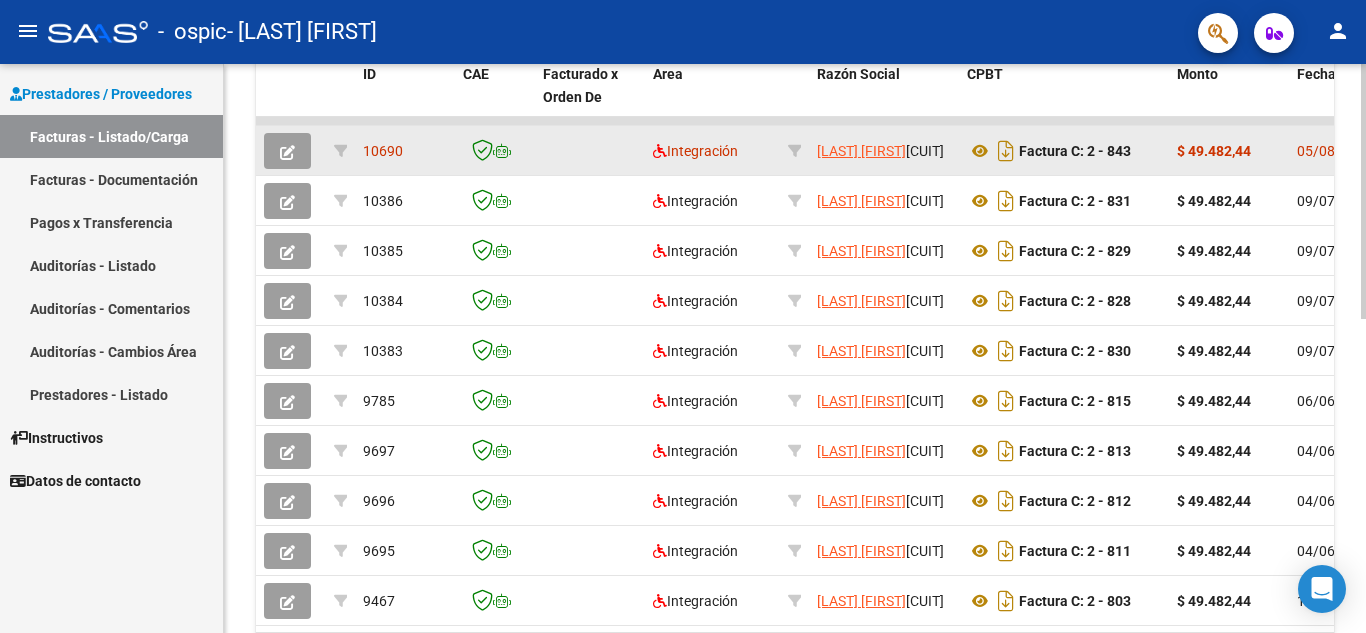 click 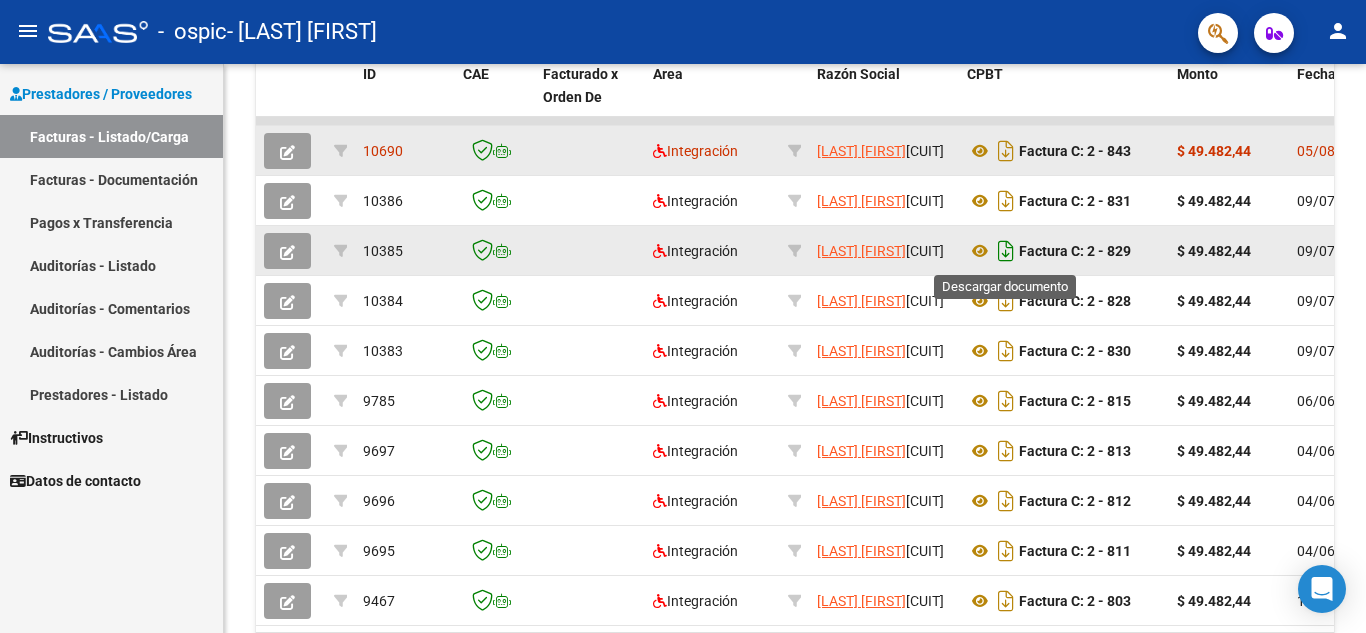 click 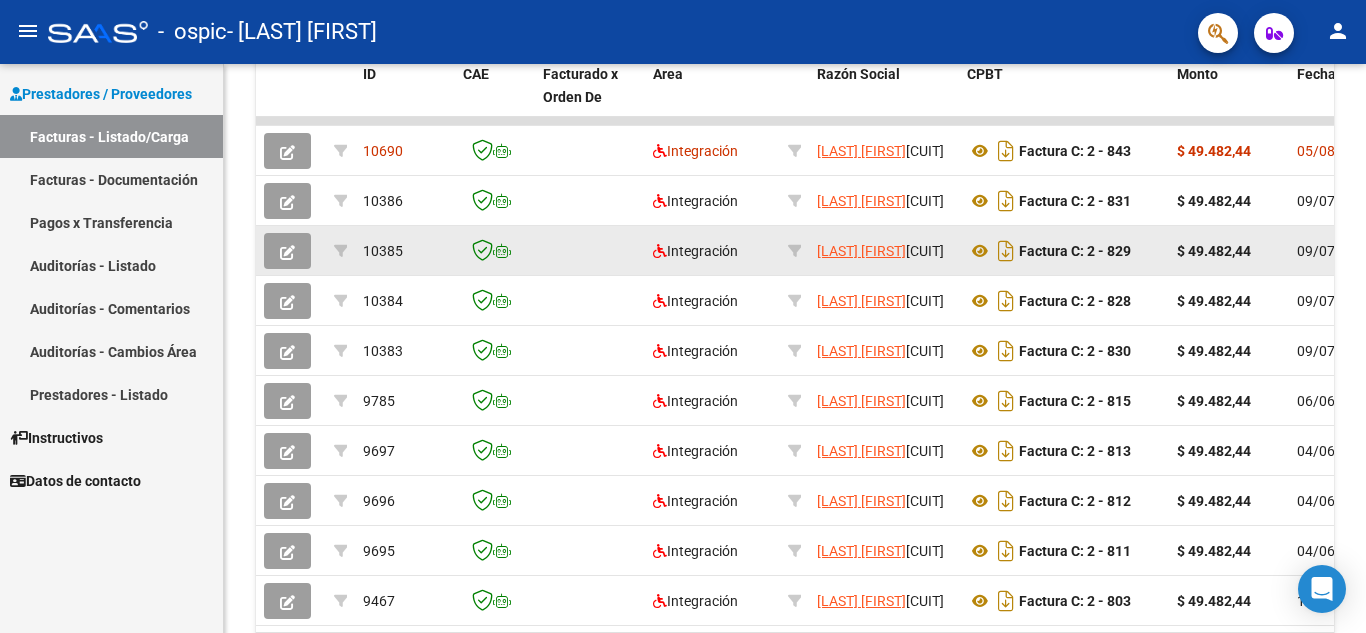 click on "Video tutorial   PRESTADORES -> Listado de CPBTs Emitidos por Prestadores / Proveedores (alt+q)   Cargar Comprobante
cloud_download  CSV  cloud_download  EXCEL  cloud_download  Estandar   Descarga Masiva
Filtros Id Area Area Todos Confirmado   Mostrar totalizadores   FILTROS DEL COMPROBANTE  Comprobante Tipo Comprobante Tipo Start date – End date Fec. Comprobante Desde / Hasta Días Emisión Desde(cant. días) Días Emisión Hasta(cant. días) CUIT / Razón Social Pto. Venta Nro. Comprobante Código SSS CAE Válido CAE Válido Todos Cargado Módulo Hosp. Todos Tiene facturacion Apócrifa Hospital Refes  FILTROS DE INTEGRACION  Período De Prestación Campos del Archivo de Rendición Devuelto x SSS (dr_envio) Todos Rendido x SSS (dr_envio) Tipo de Registro Tipo de Registro Período Presentación Período Presentación Campos del Legajo Asociado (preaprobación) Afiliado Legajo (cuil/nombre) Todos Solo facturas preaprobadas  MAS FILTROS  Todos Con Doc. Respaldatoria Todos Con Trazabilidad Todos – – 0" 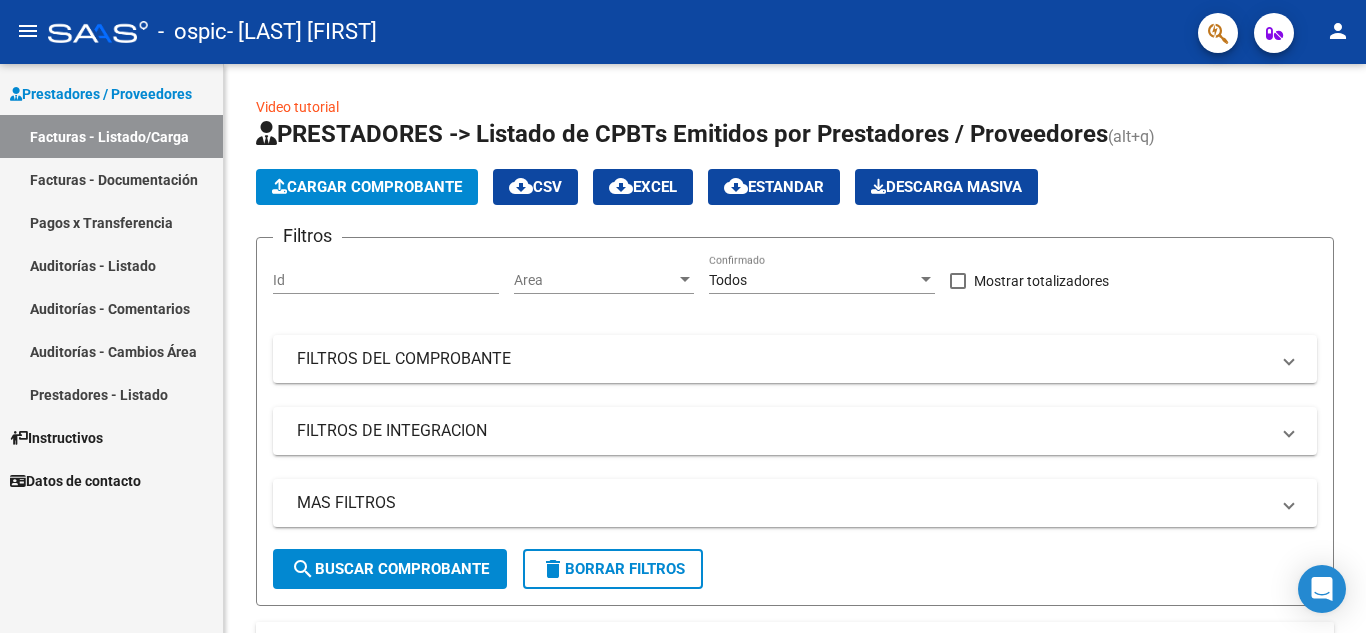 click 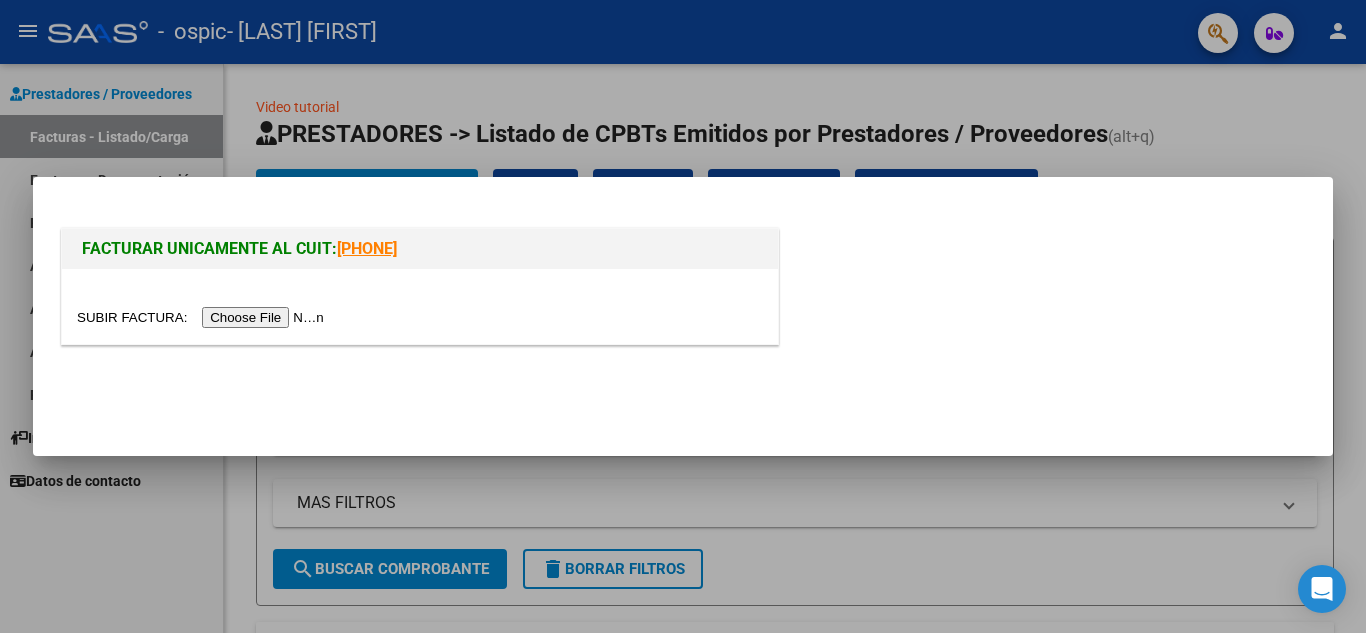 click at bounding box center [203, 317] 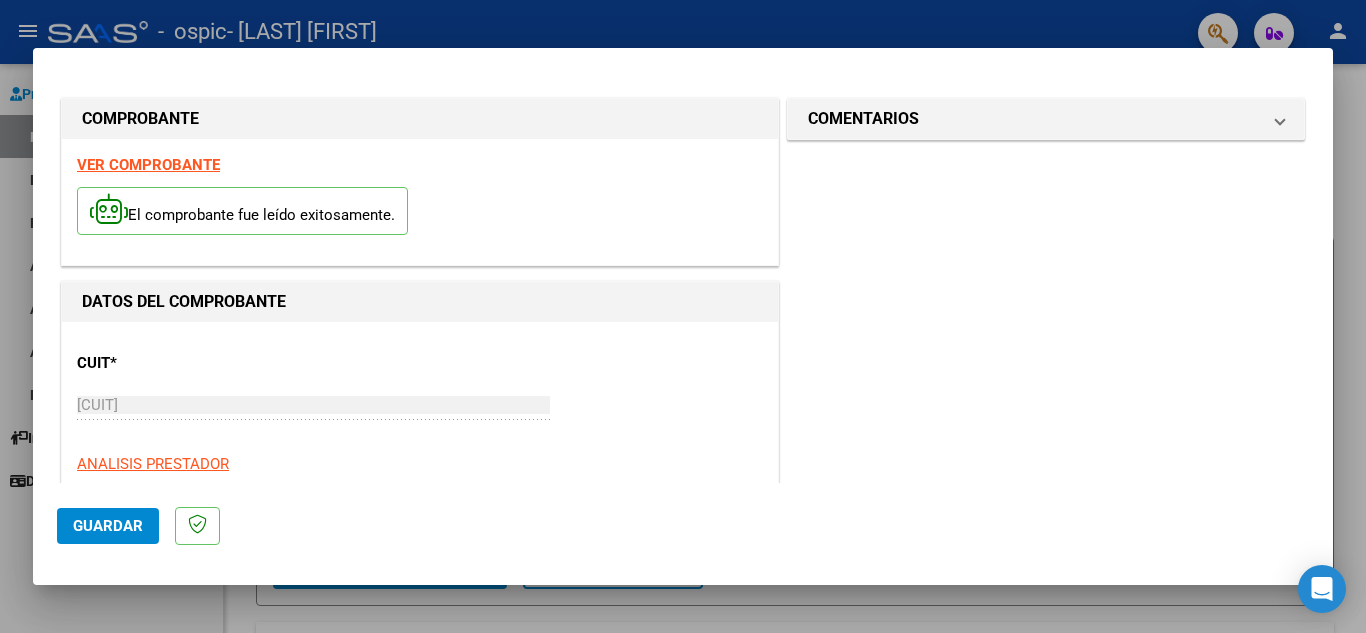 scroll, scrollTop: 359, scrollLeft: 0, axis: vertical 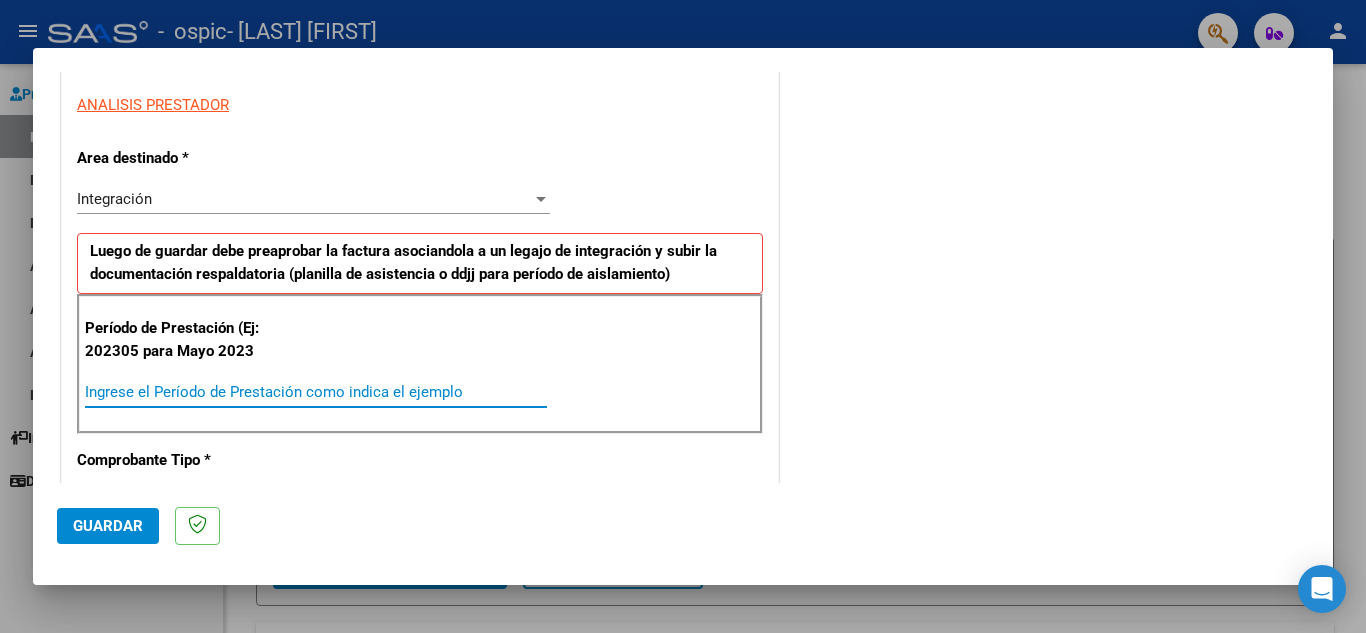 click on "Ingrese el Período de Prestación como indica el ejemplo" at bounding box center (316, 392) 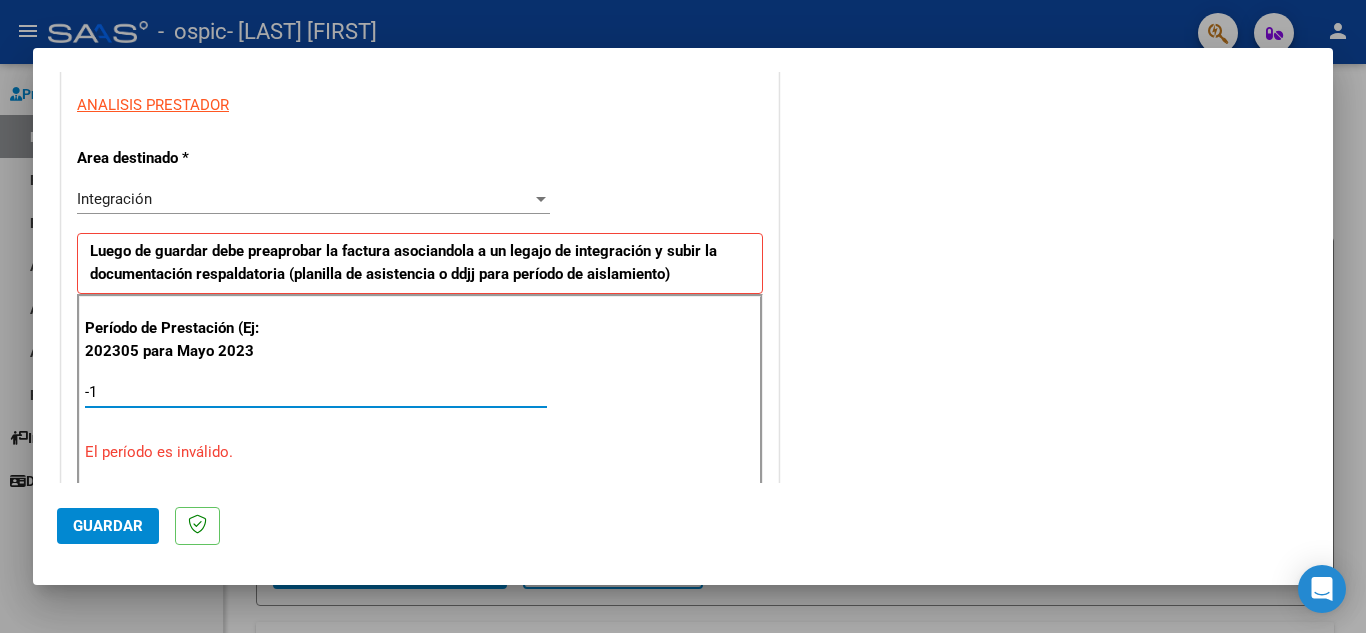 type on "-2" 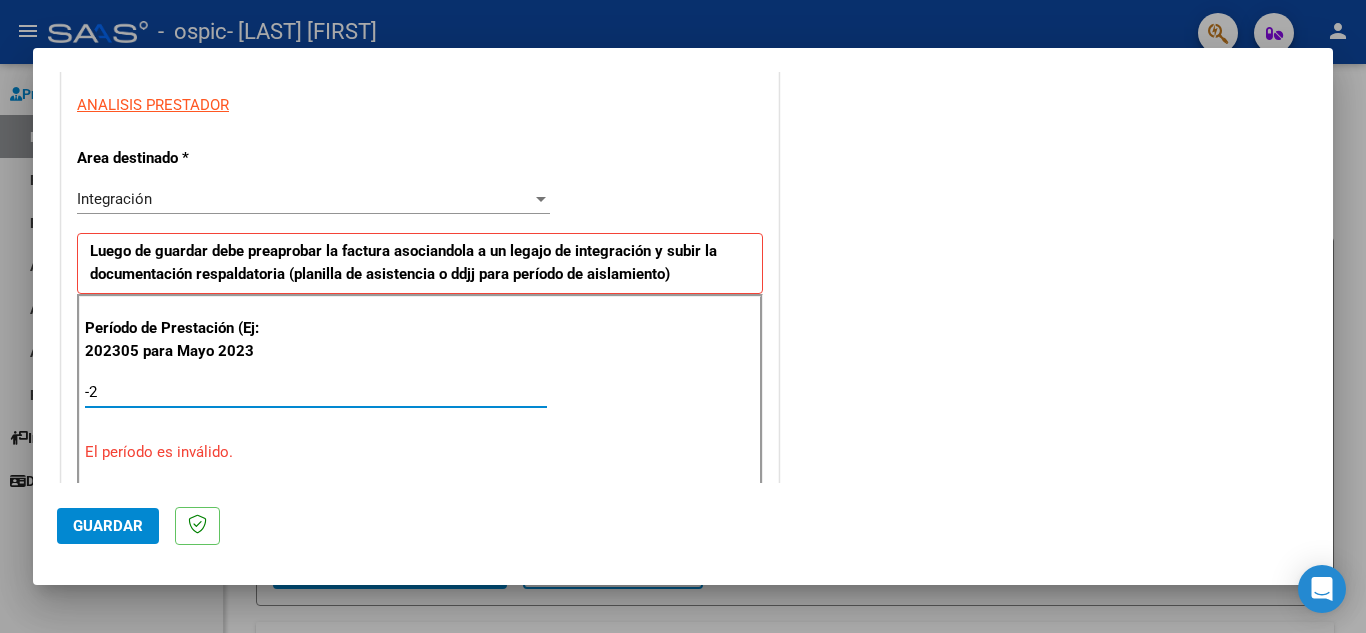 click on "-2" at bounding box center (316, 392) 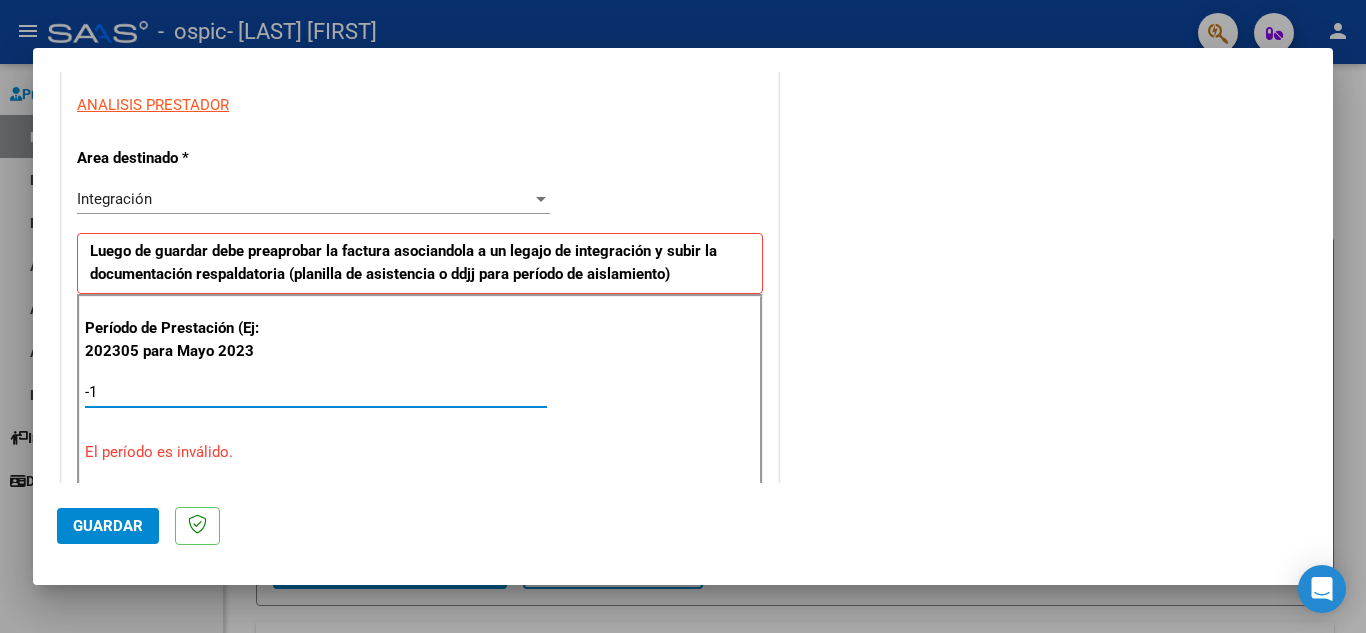 type on "-2" 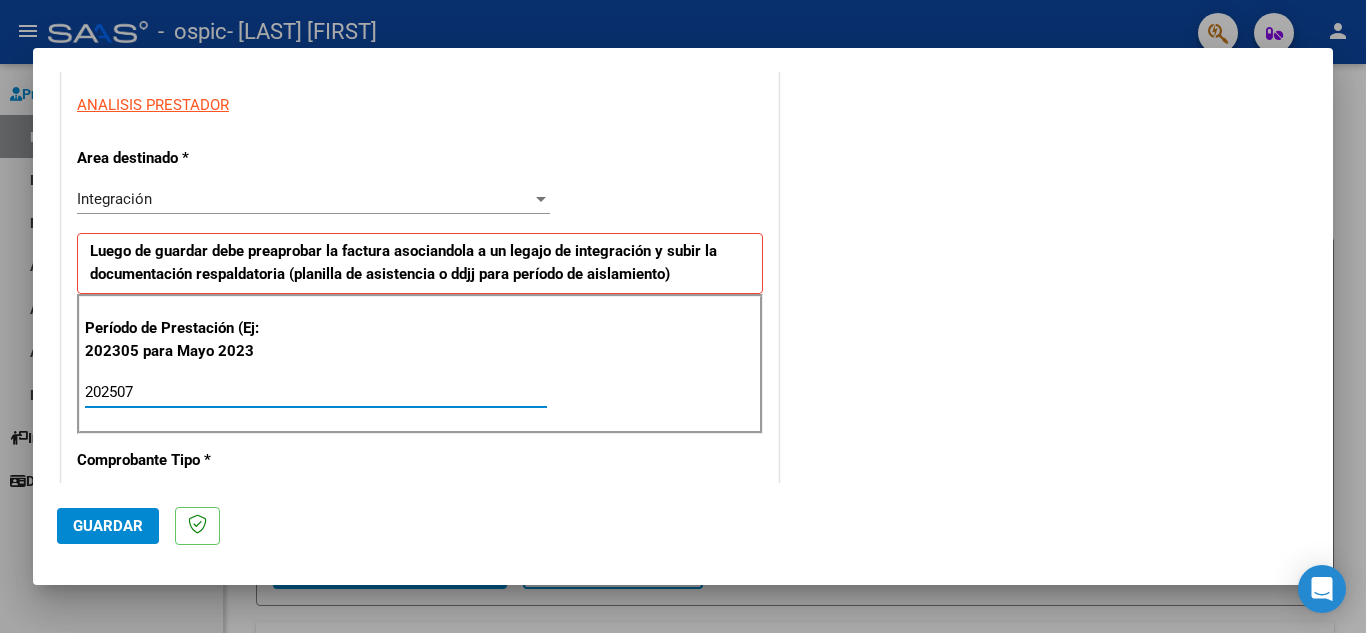 type on "202507" 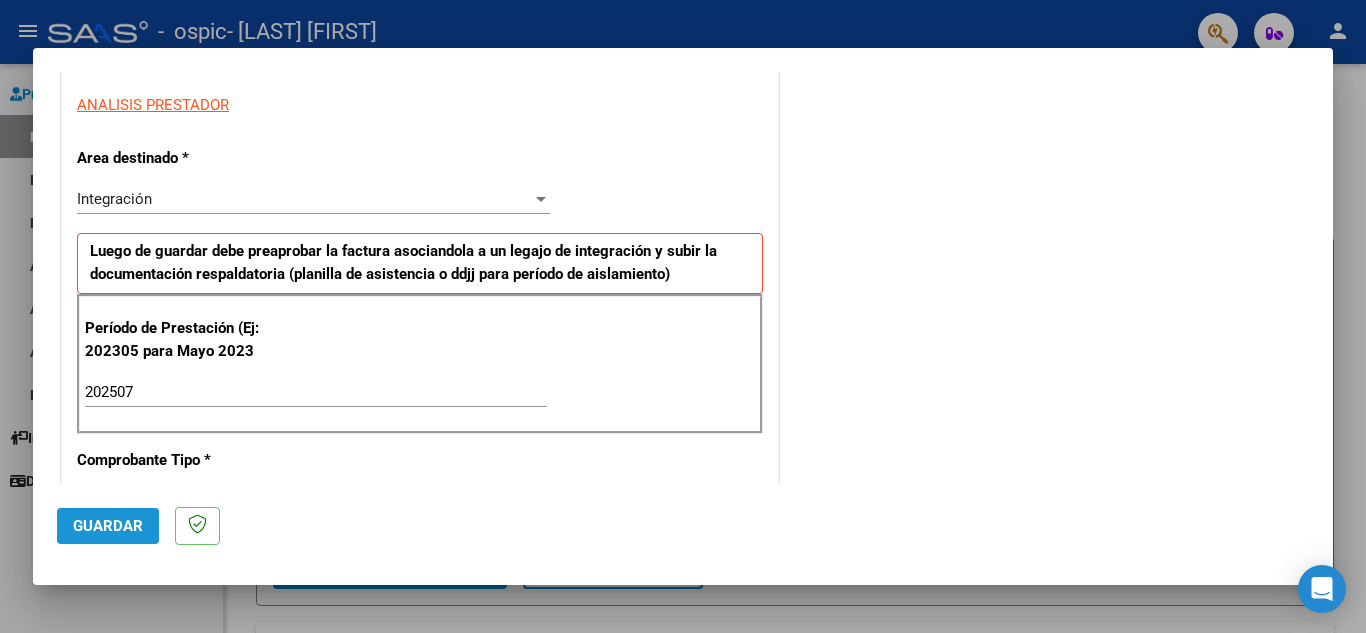 click on "Guardar" 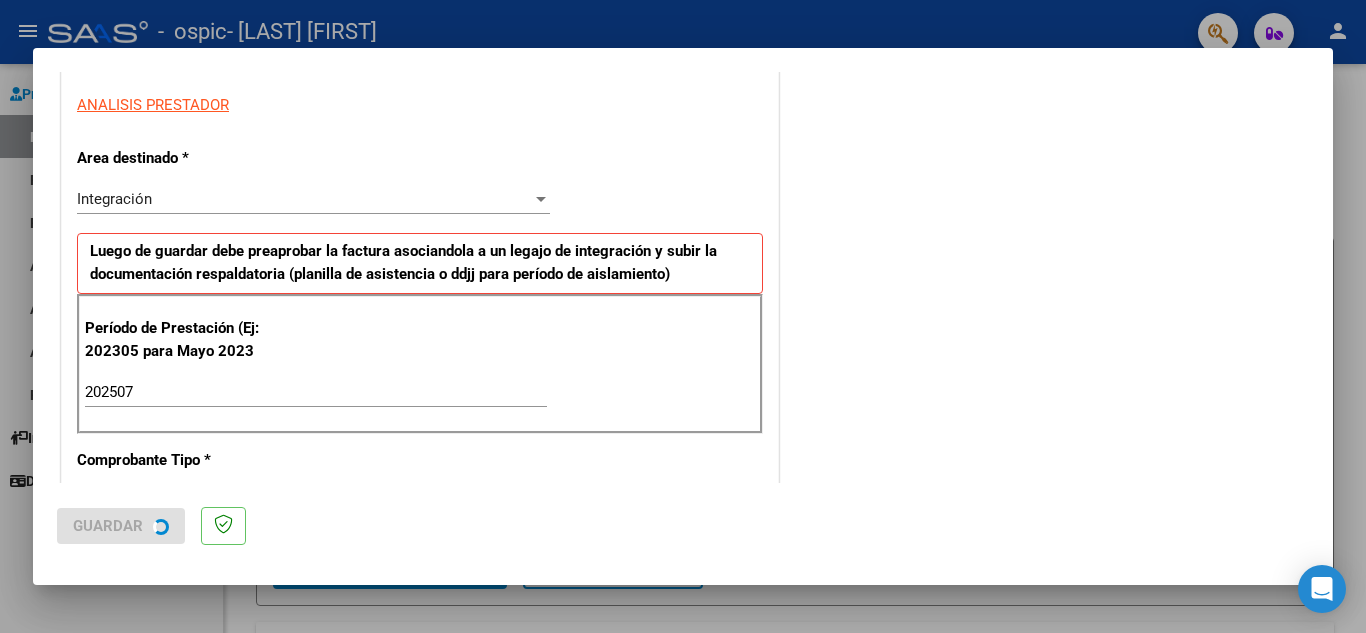 scroll, scrollTop: 0, scrollLeft: 0, axis: both 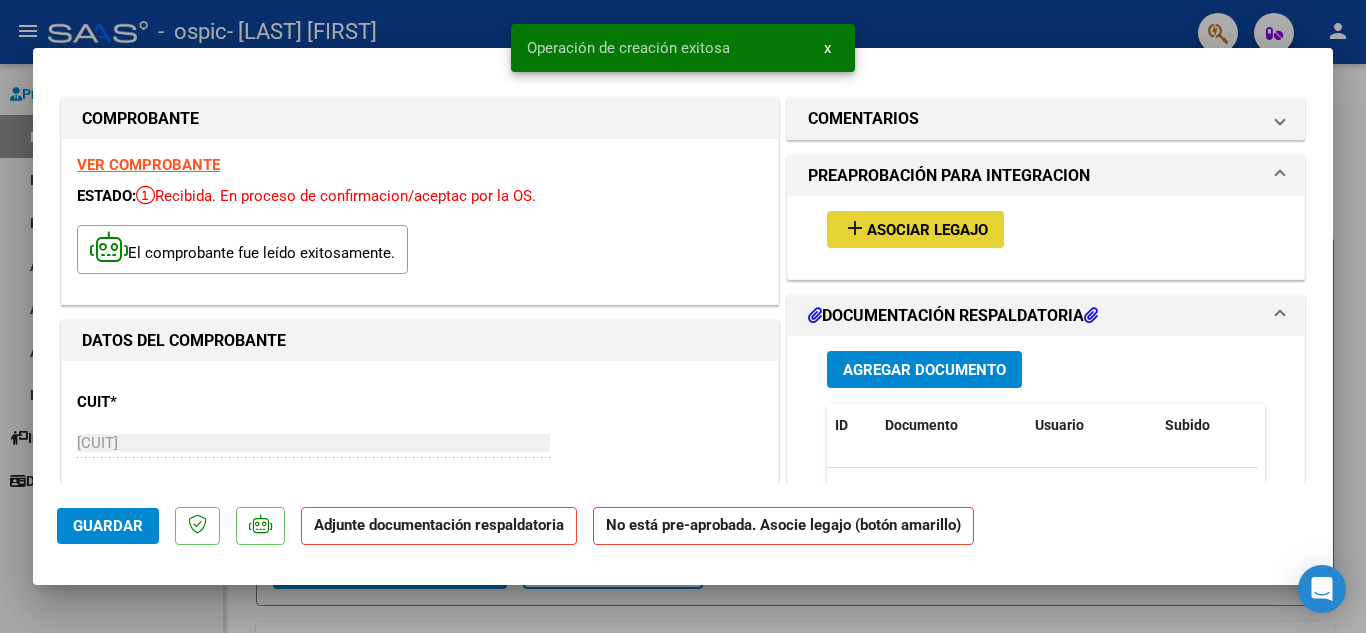 click on "add Asociar Legajo" at bounding box center [915, 229] 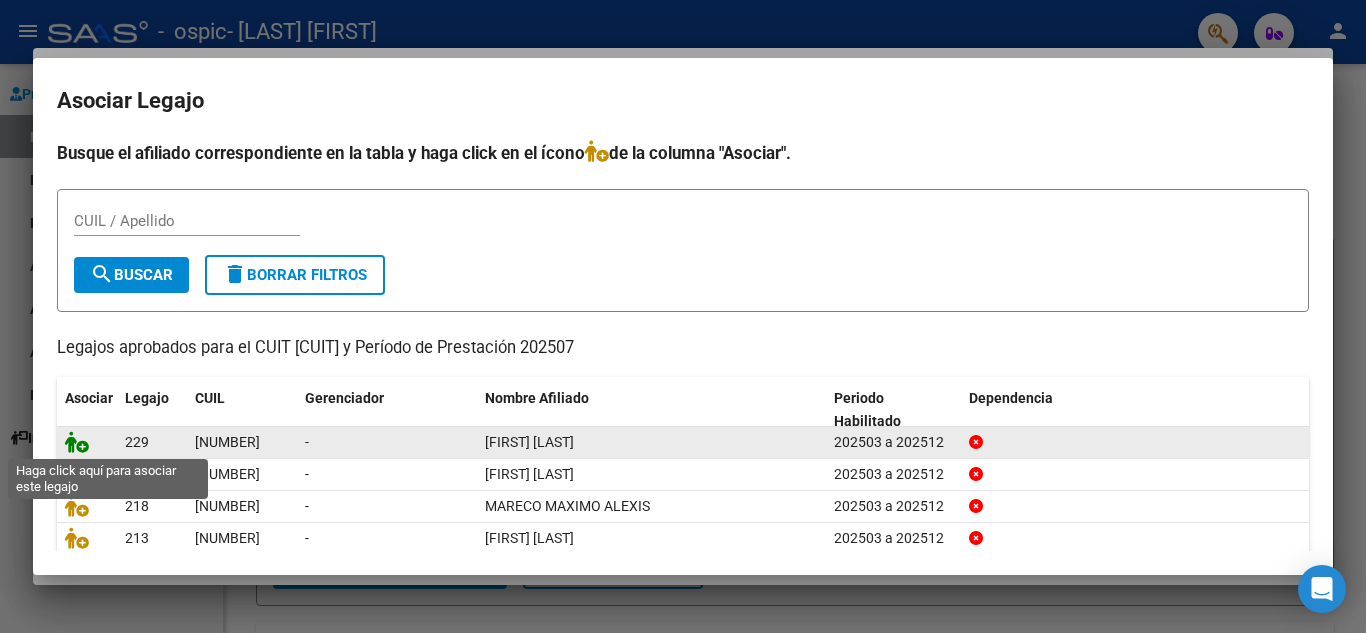 click 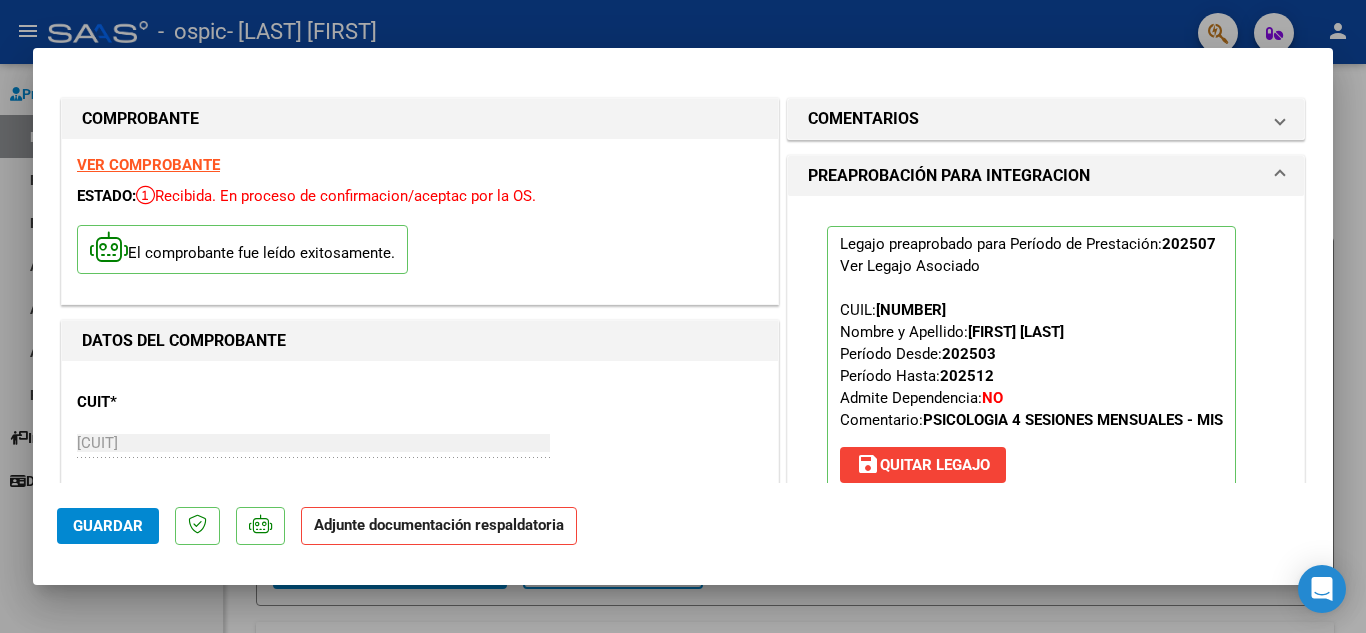 scroll, scrollTop: 359, scrollLeft: 0, axis: vertical 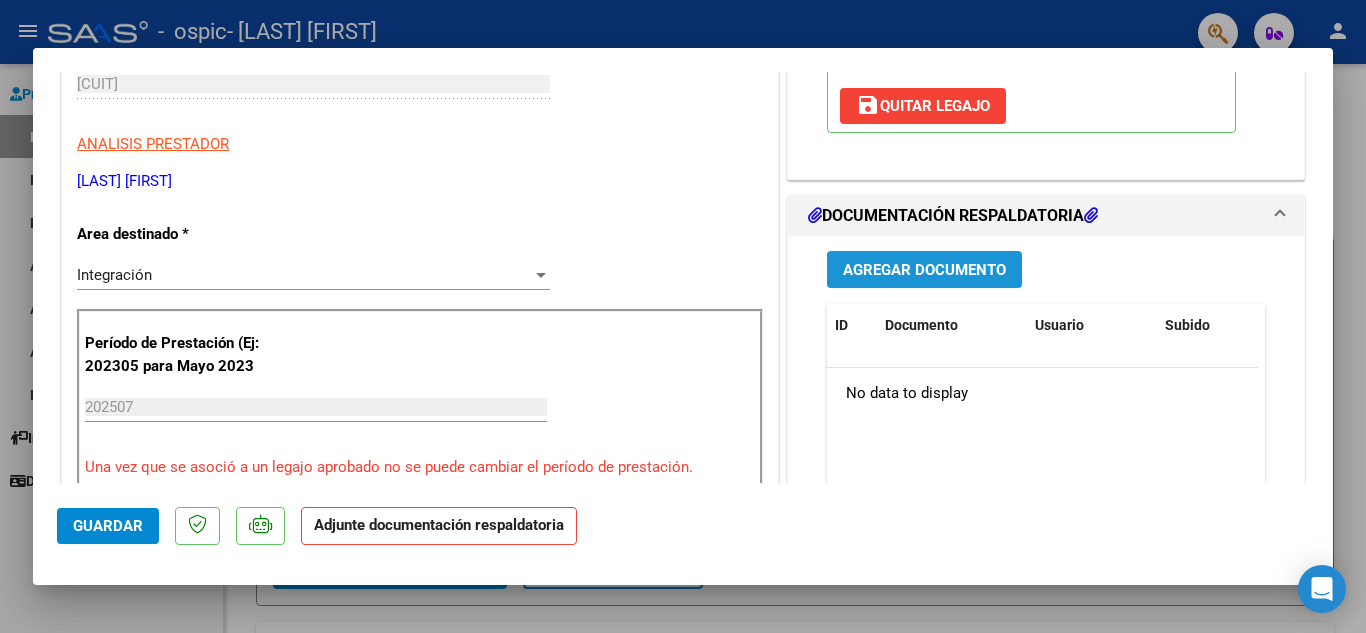 click on "Agregar Documento" at bounding box center (924, 270) 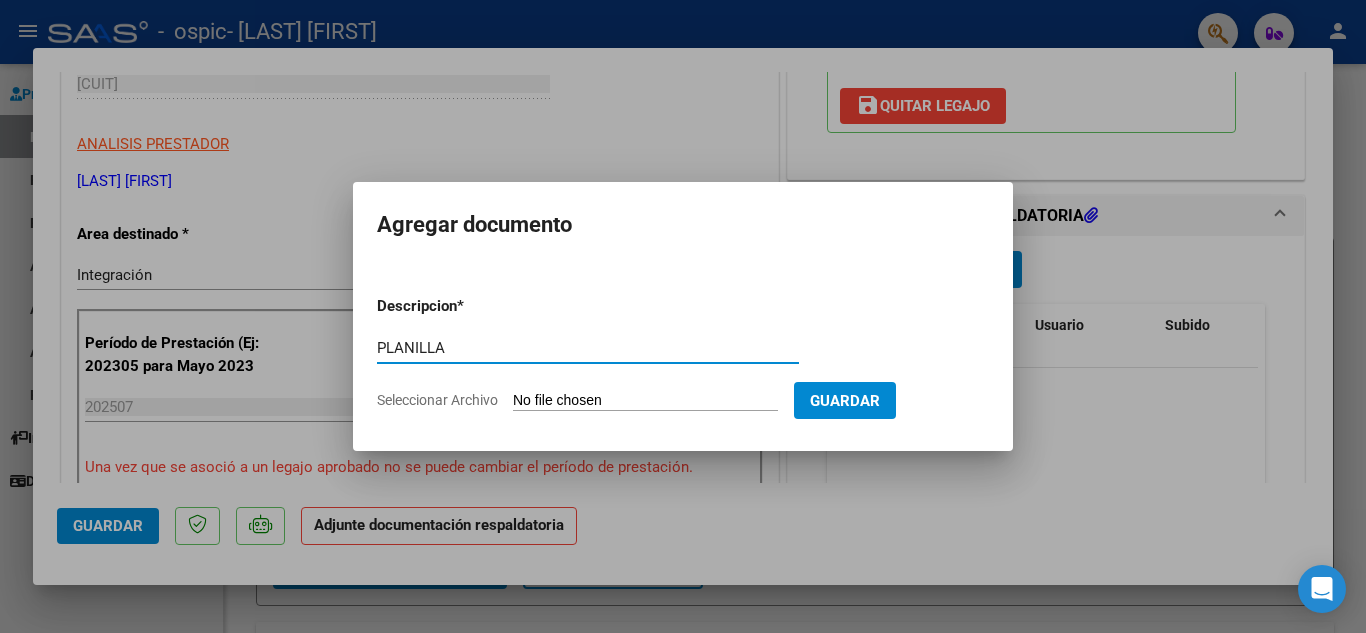 type on "PLANILLA" 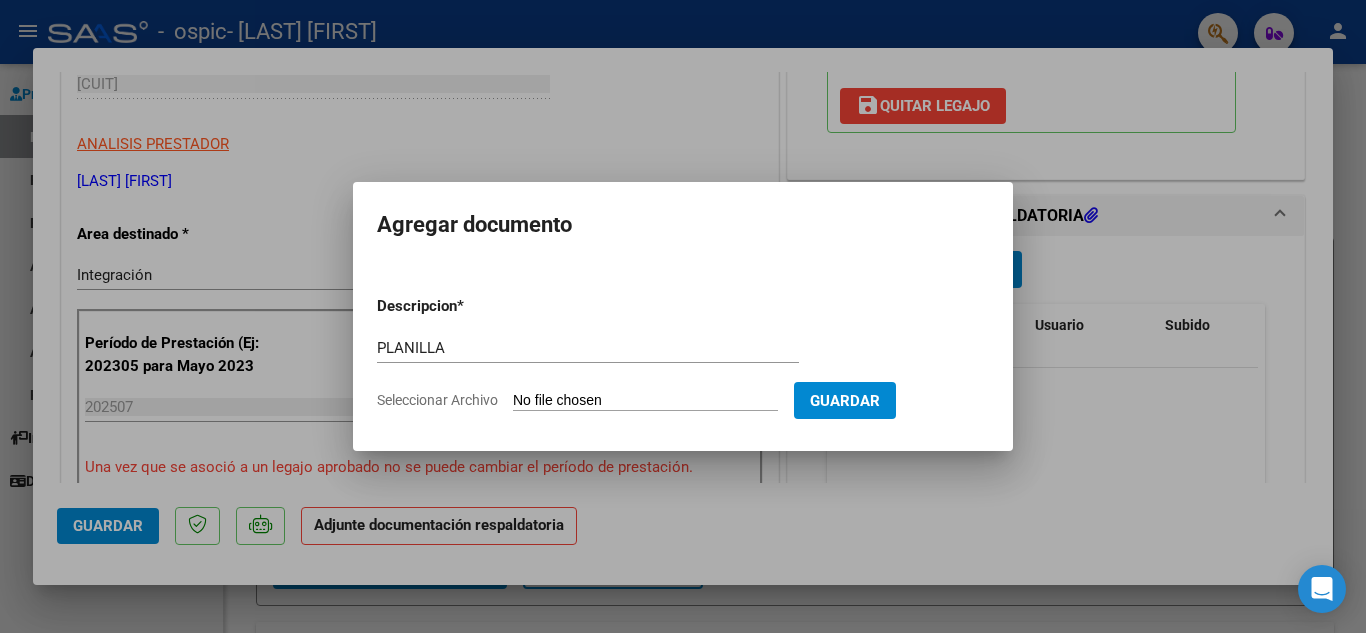 click on "Seleccionar Archivo" 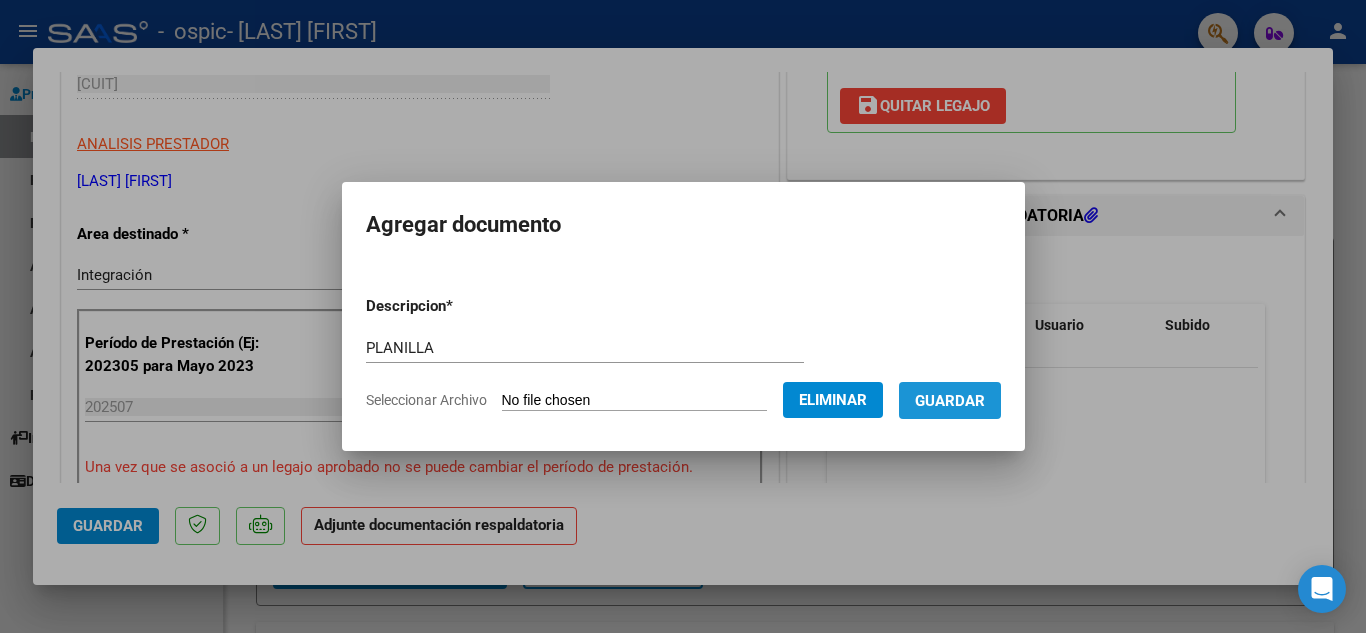 click on "Guardar" at bounding box center [950, 401] 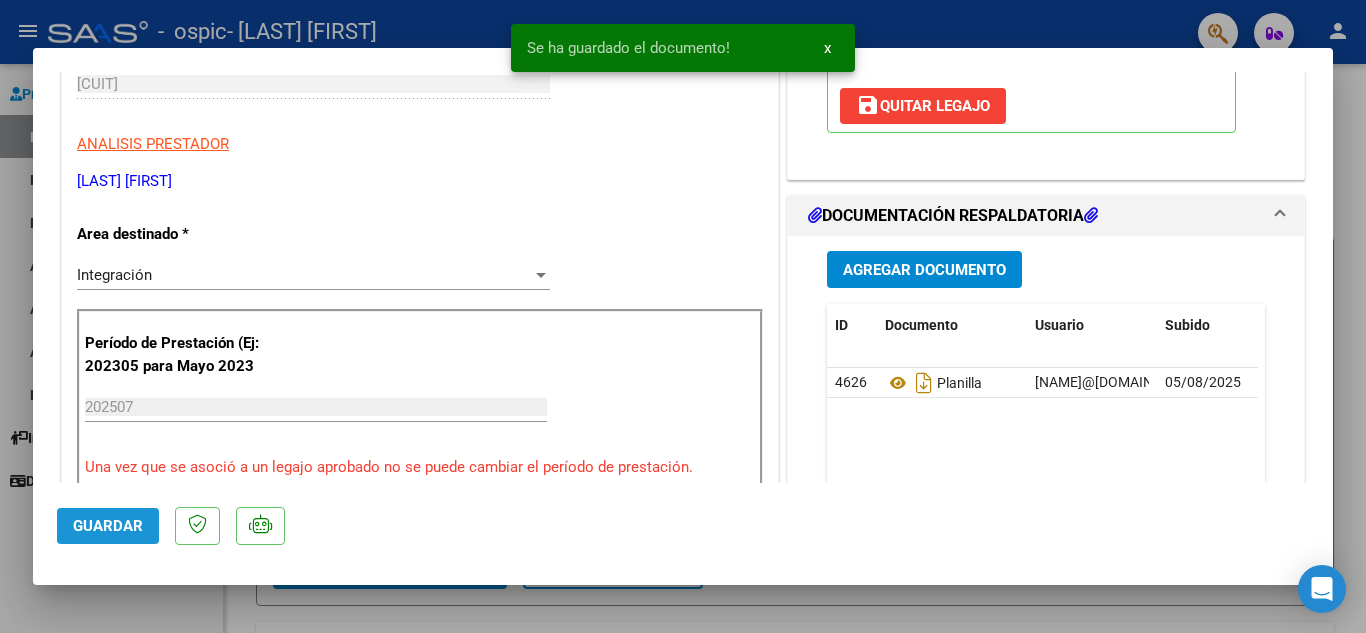 click on "Guardar" 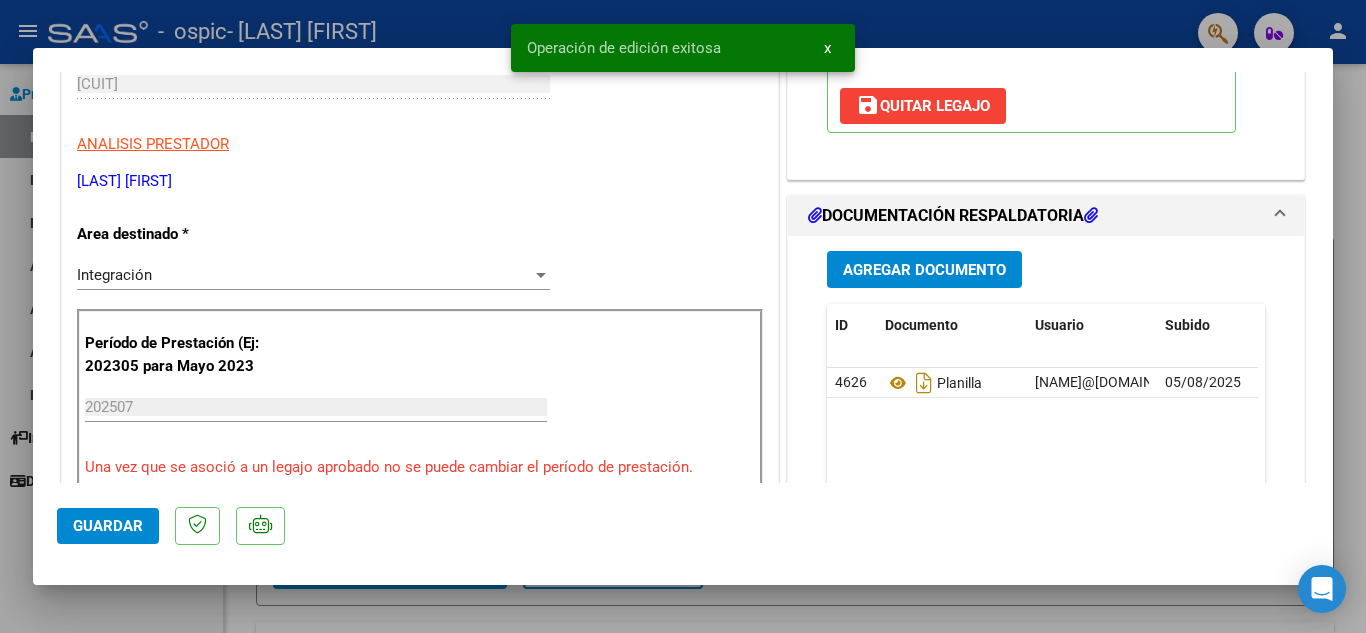 click at bounding box center (683, 316) 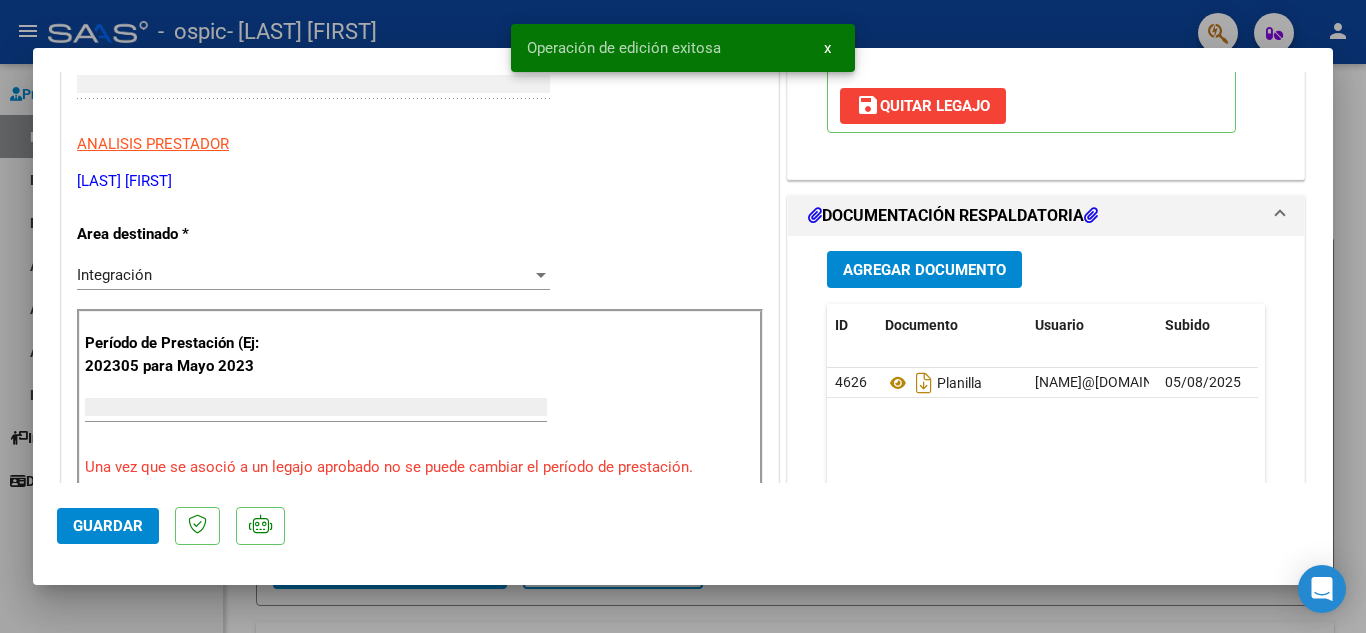 scroll, scrollTop: 0, scrollLeft: 0, axis: both 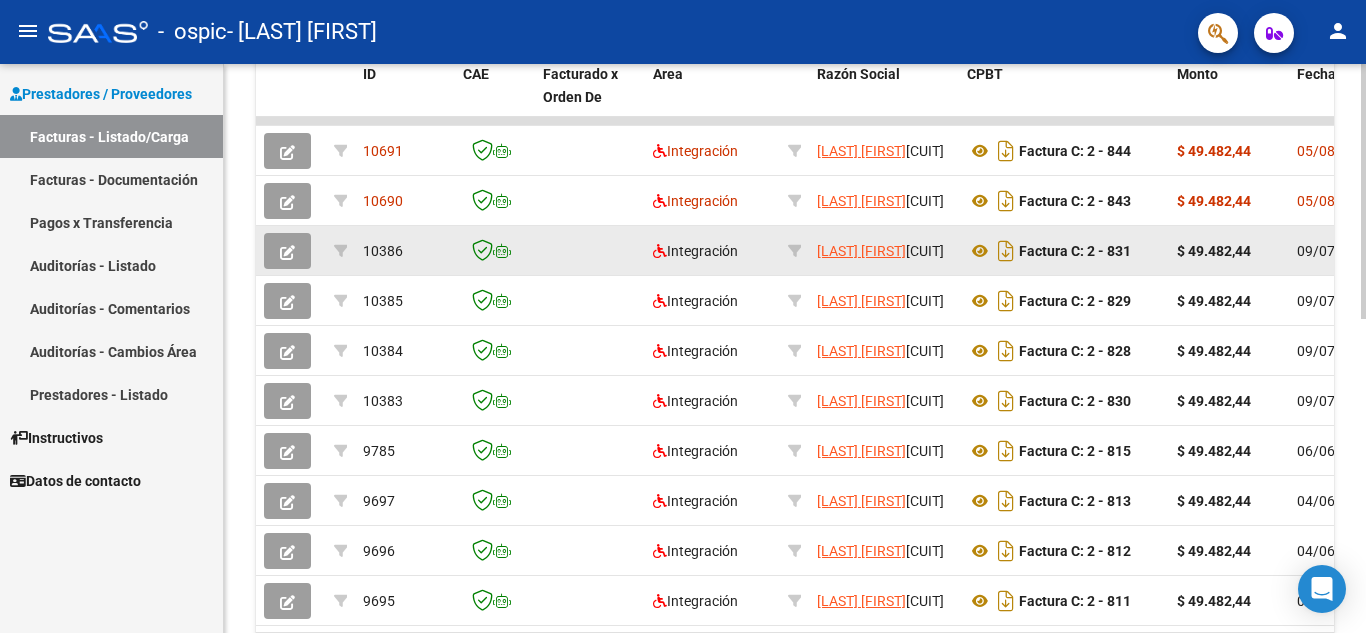 click 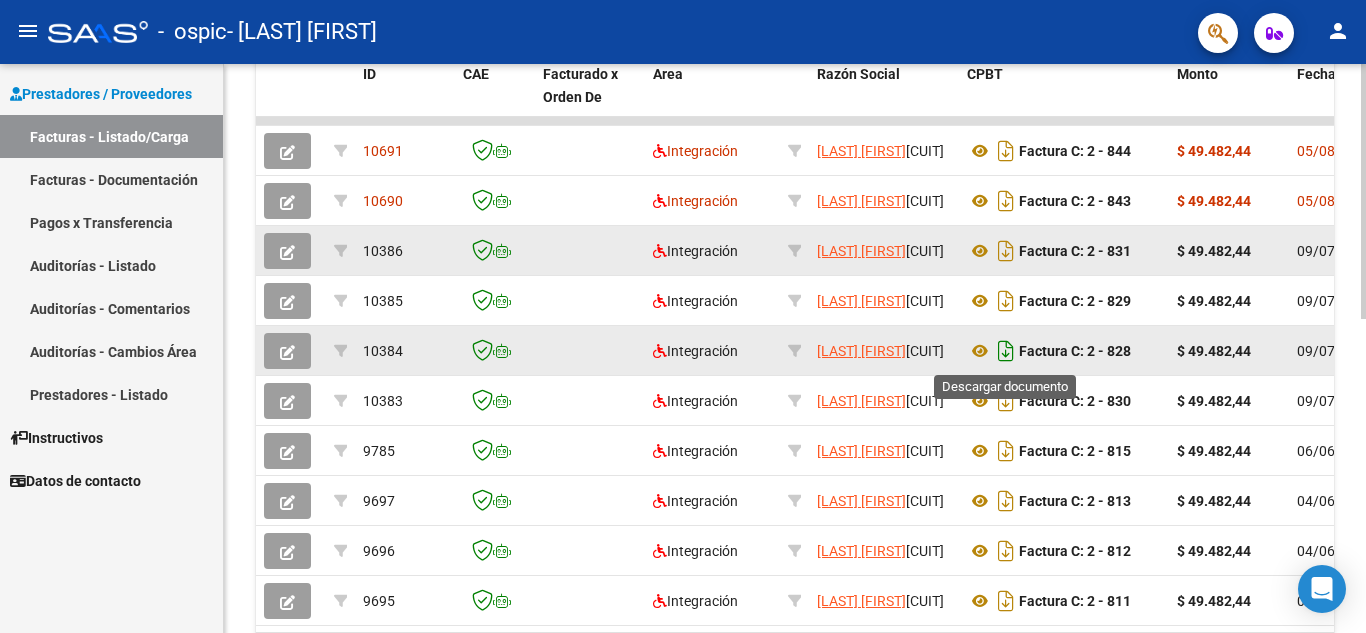 click 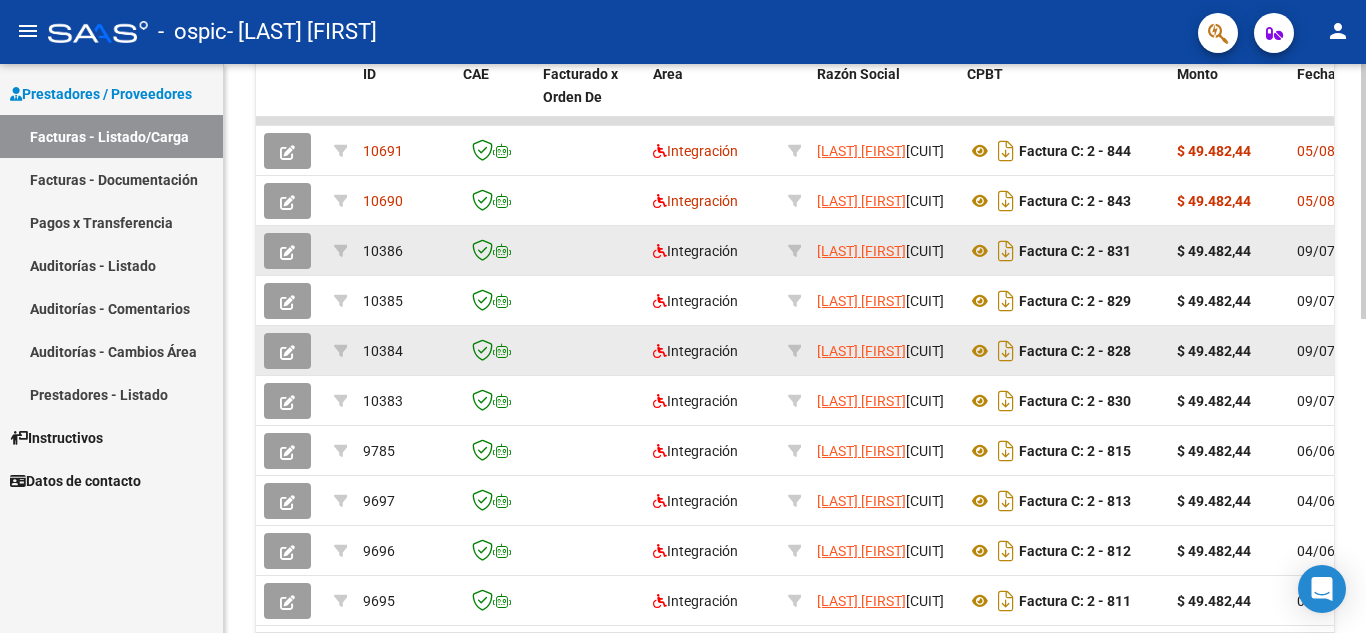 click on "Video tutorial   PRESTADORES -> Listado de CPBTs Emitidos por Prestadores / Proveedores (alt+q)   Cargar Comprobante
cloud_download  CSV  cloud_download  EXCEL  cloud_download  Estandar   Descarga Masiva
Filtros Id Area Area Todos Confirmado   Mostrar totalizadores   FILTROS DEL COMPROBANTE  Comprobante Tipo Comprobante Tipo Start date – End date Fec. Comprobante Desde / Hasta Días Emisión Desde(cant. días) Días Emisión Hasta(cant. días) CUIT / Razón Social Pto. Venta Nro. Comprobante Código SSS CAE Válido CAE Válido Todos Cargado Módulo Hosp. Todos Tiene facturacion Apócrifa Hospital Refes  FILTROS DE INTEGRACION  Período De Prestación Campos del Archivo de Rendición Devuelto x SSS (dr_envio) Todos Rendido x SSS (dr_envio) Tipo de Registro Tipo de Registro Período Presentación Período Presentación Campos del Legajo Asociado (preaprobación) Afiliado Legajo (cuil/nombre) Todos Solo facturas preaprobadas  MAS FILTROS  Todos Con Doc. Respaldatoria Todos Con Trazabilidad Todos – – 0" 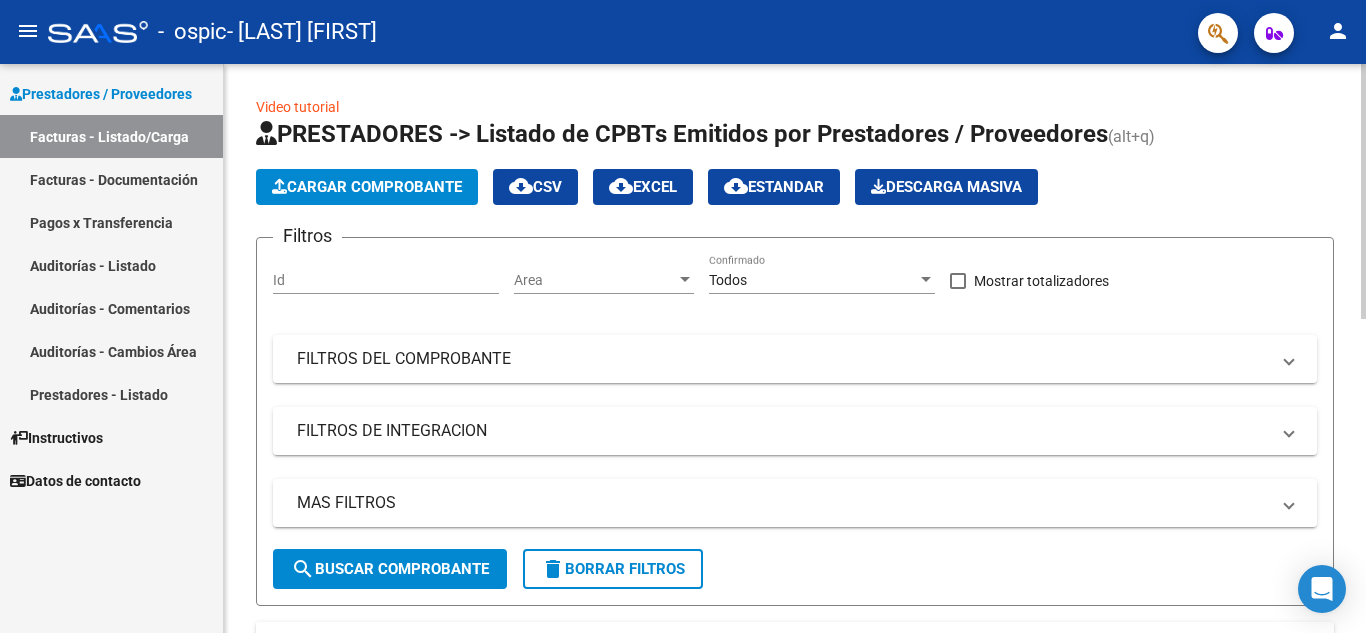 click 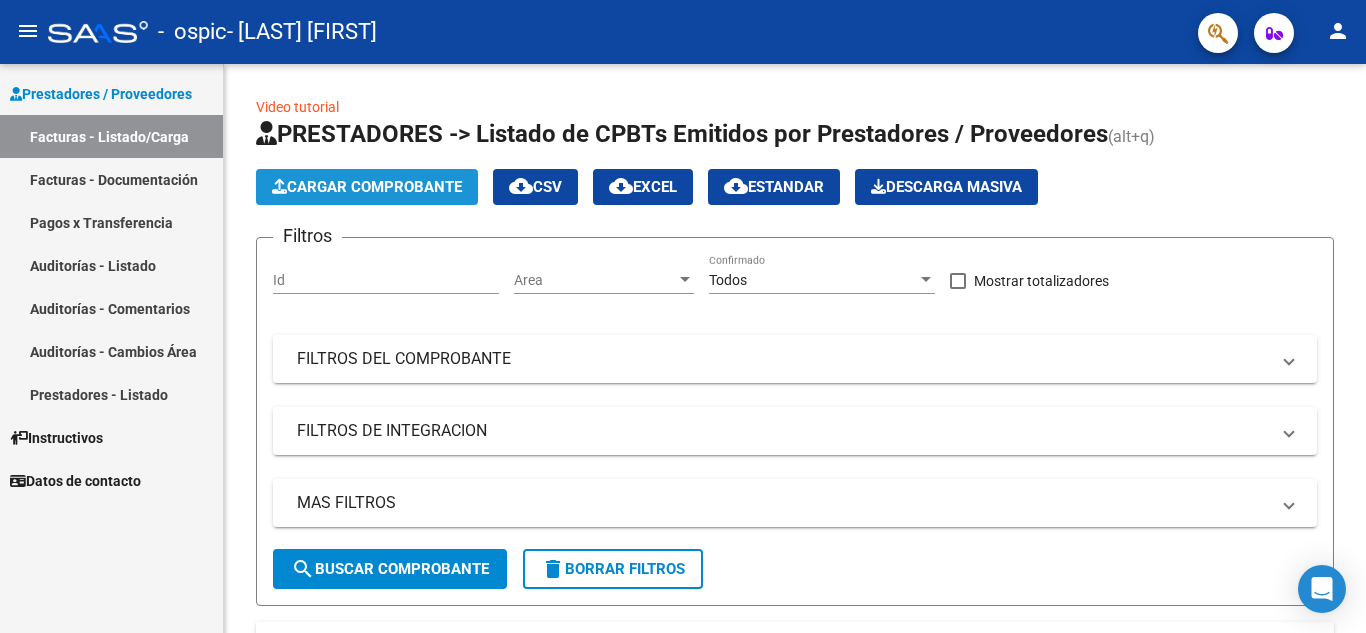 click on "Cargar Comprobante" 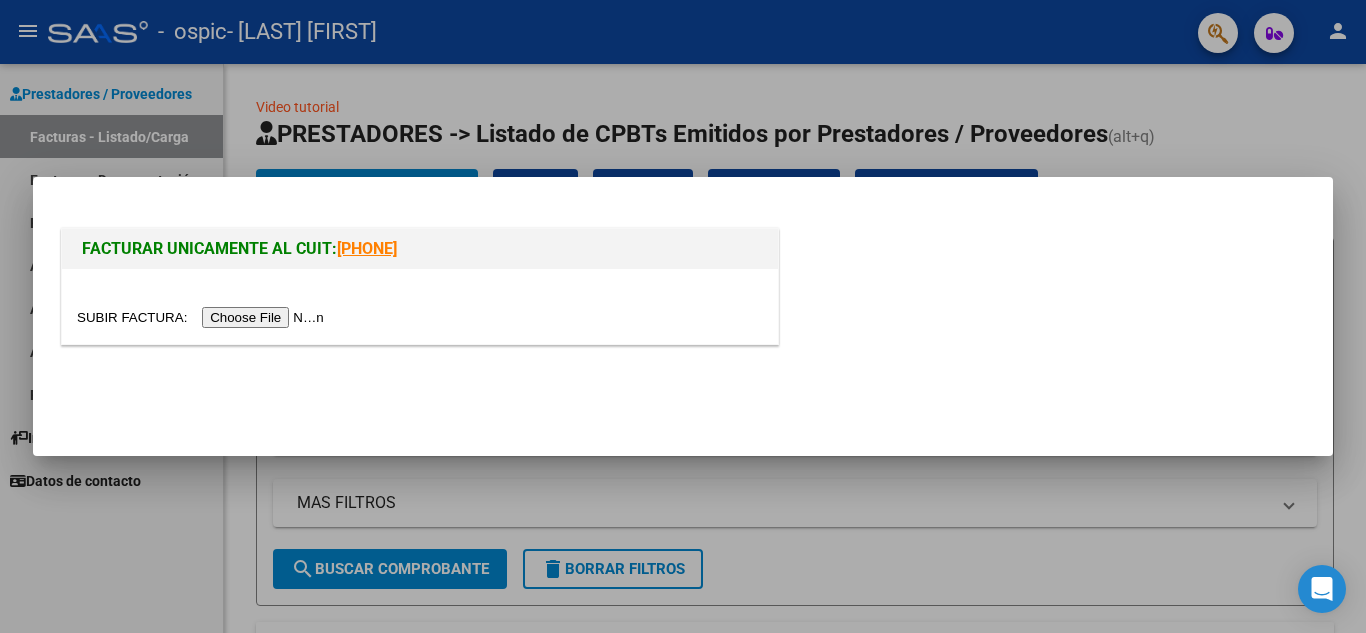 click at bounding box center (203, 317) 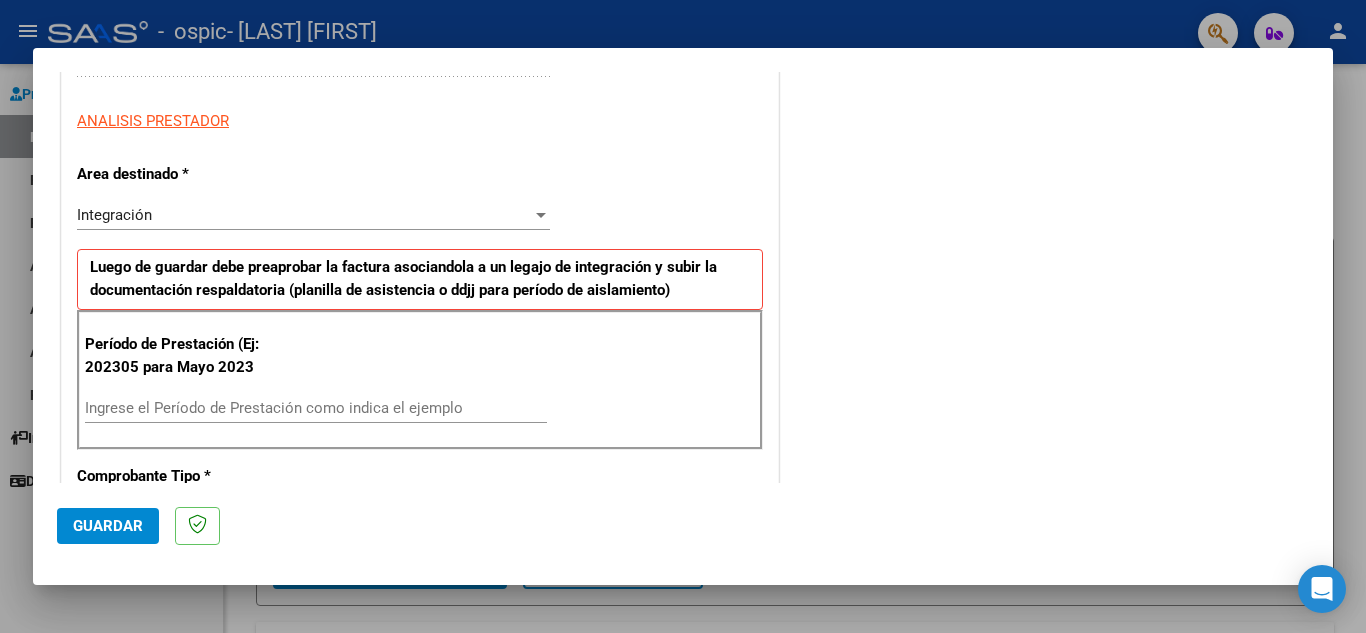 scroll, scrollTop: 359, scrollLeft: 0, axis: vertical 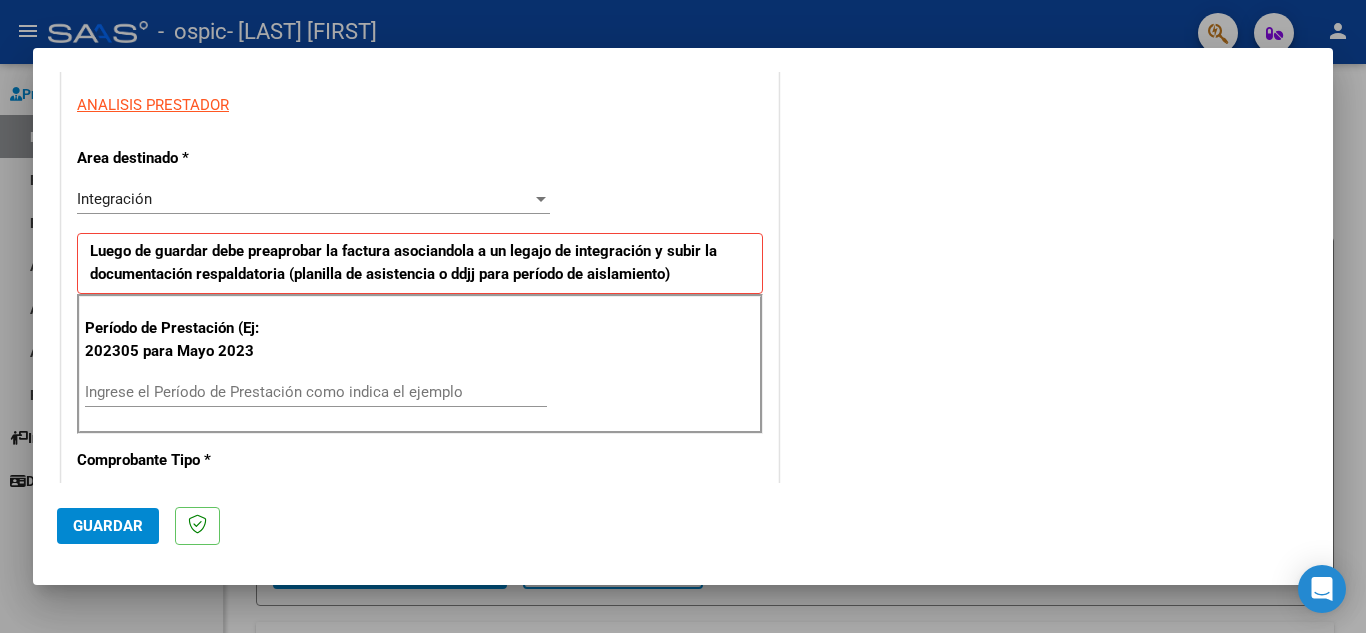 click on "Ingrese el Período de Prestación como indica el ejemplo" at bounding box center (316, 392) 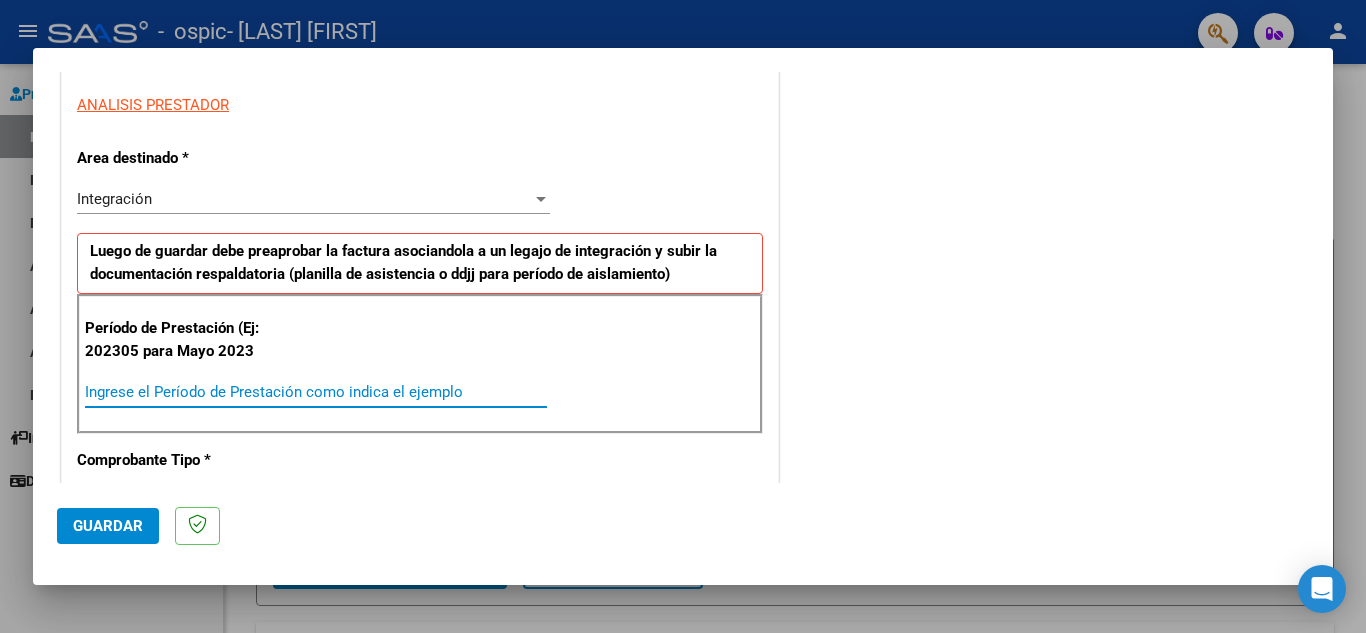 click on "Ingrese el Período de Prestación como indica el ejemplo" at bounding box center [316, 392] 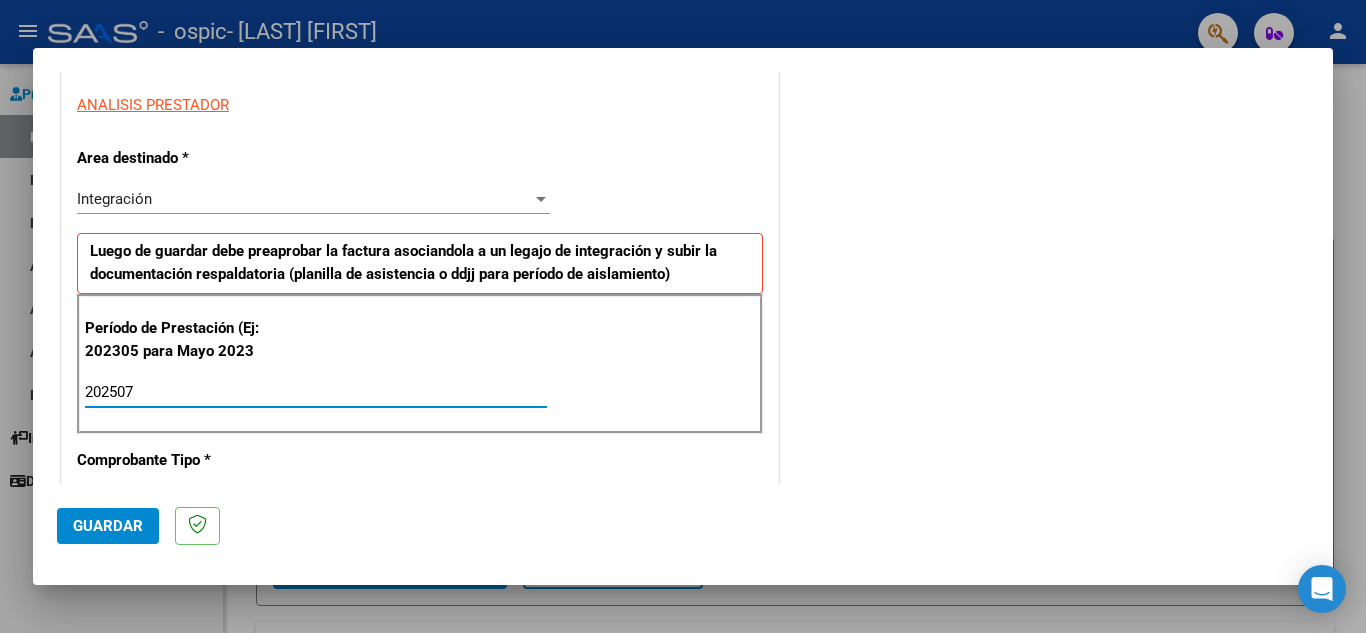 type on "202507" 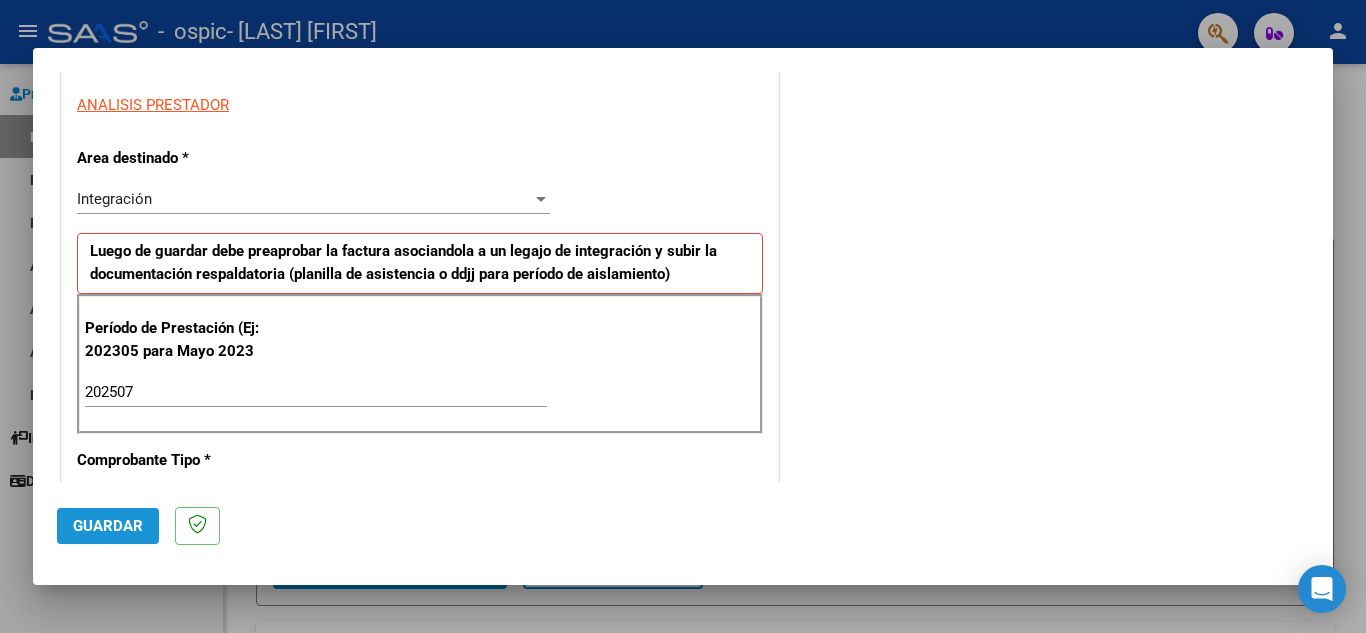 click on "Guardar" 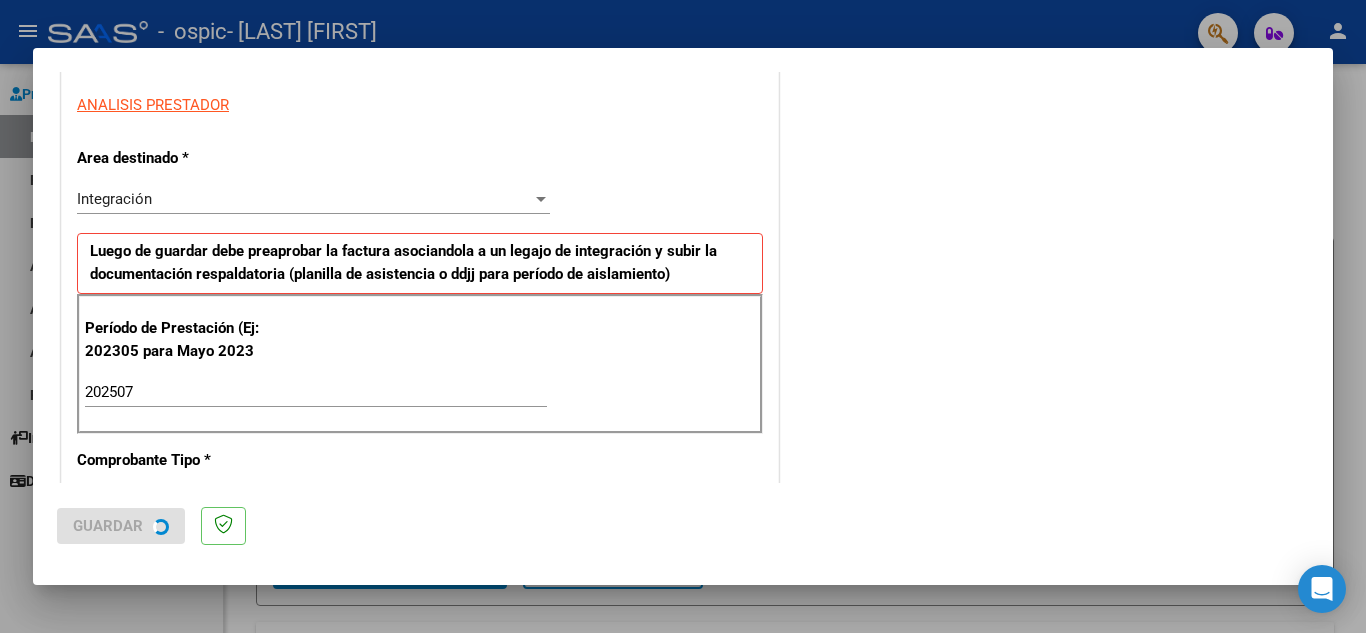 scroll, scrollTop: 0, scrollLeft: 0, axis: both 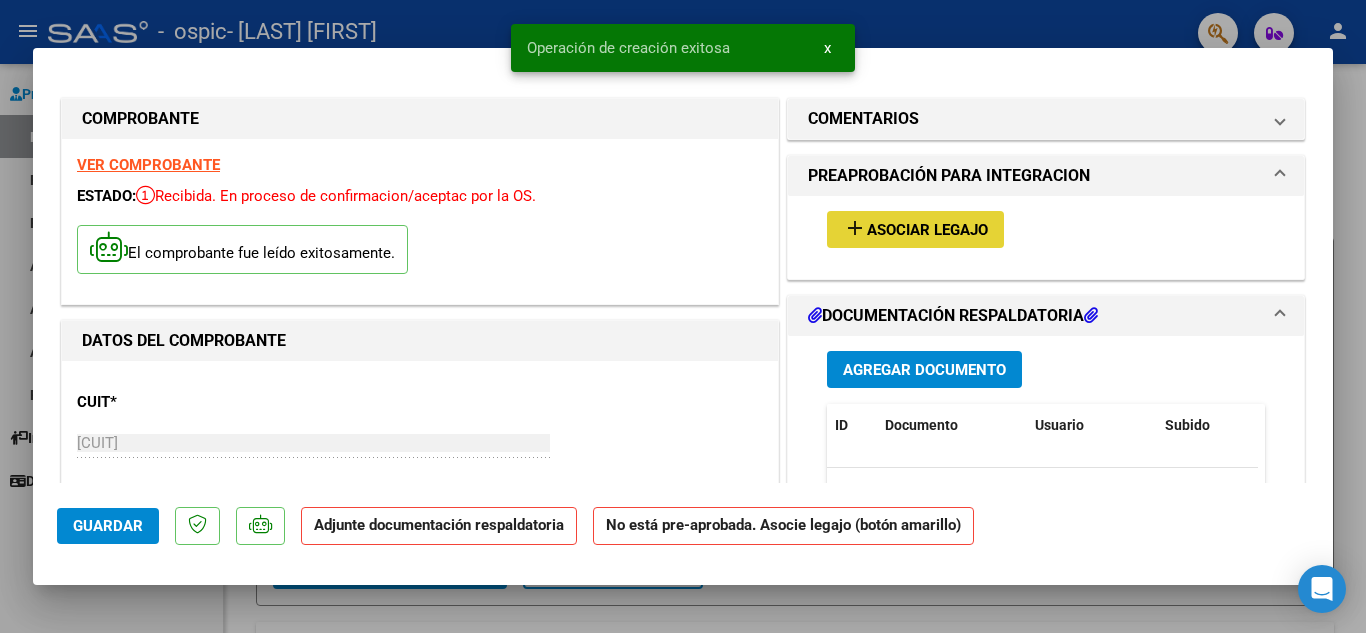click on "add" at bounding box center [855, 228] 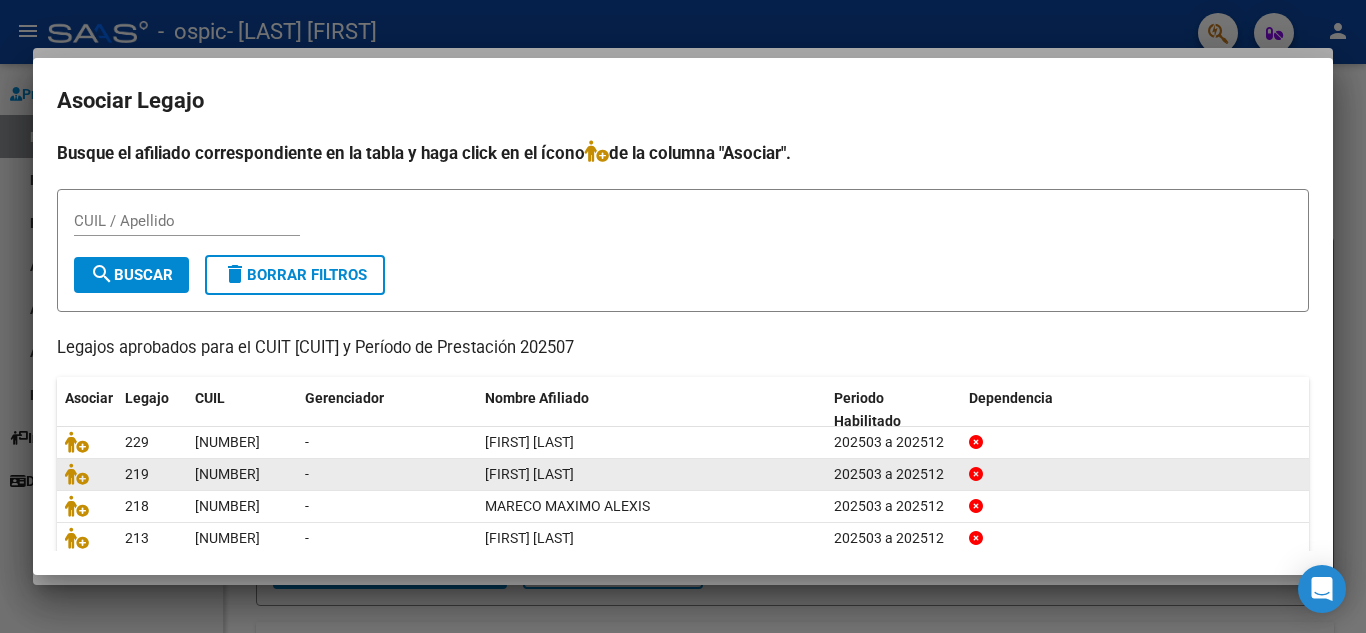 click 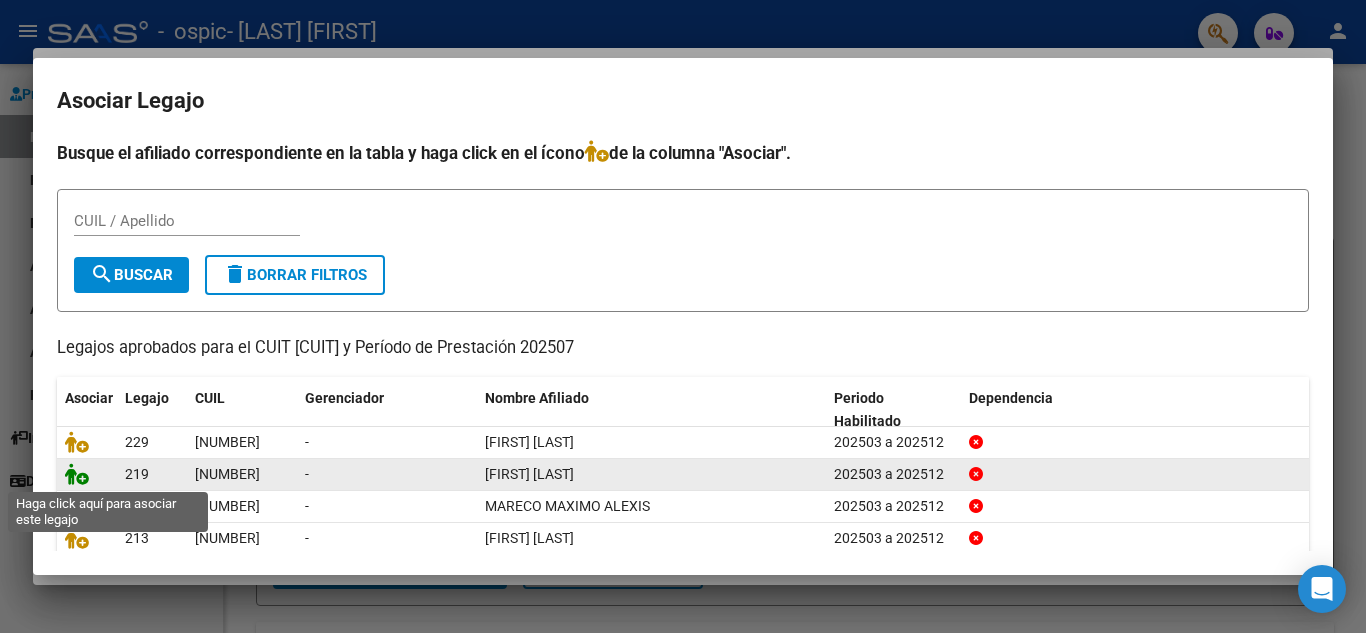 click 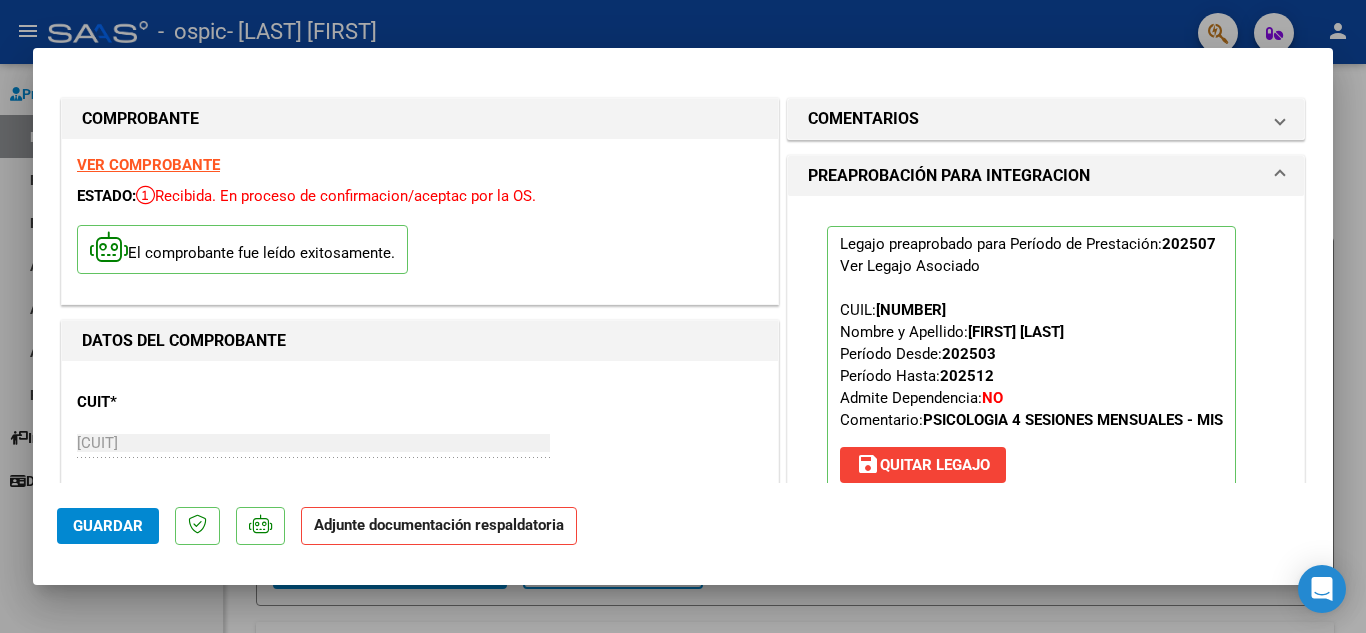 scroll, scrollTop: 359, scrollLeft: 0, axis: vertical 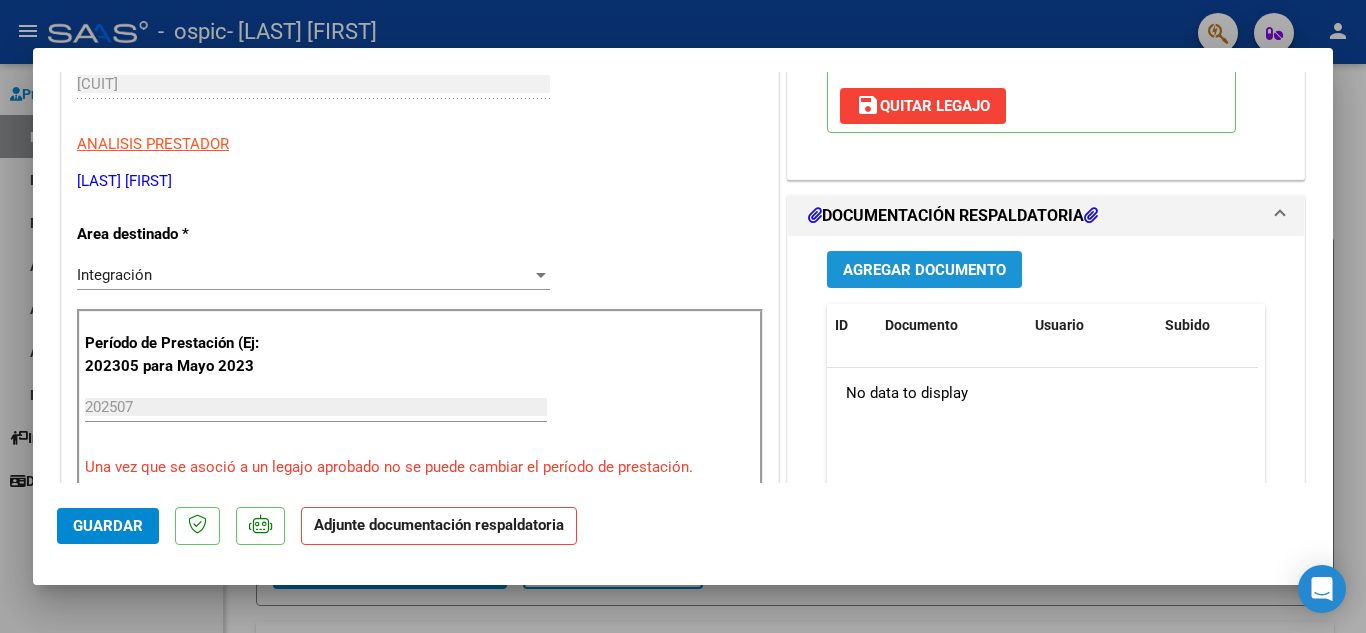 click on "Agregar Documento" at bounding box center [924, 269] 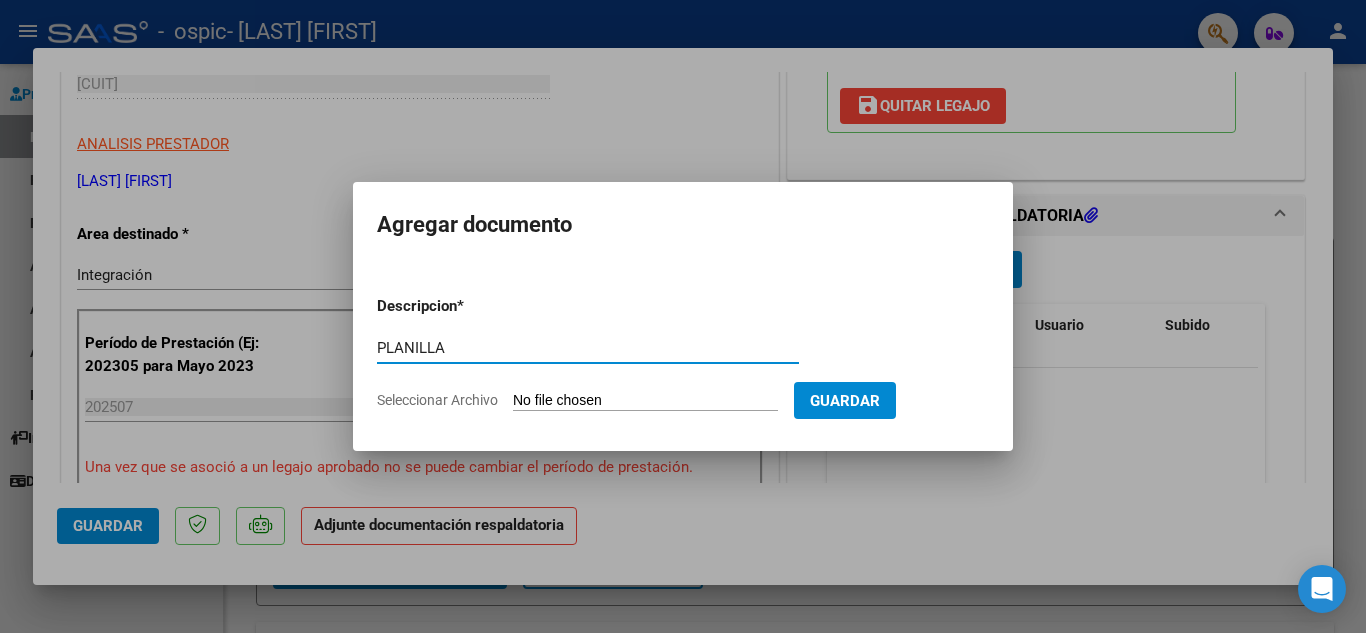 type on "PLANILLA" 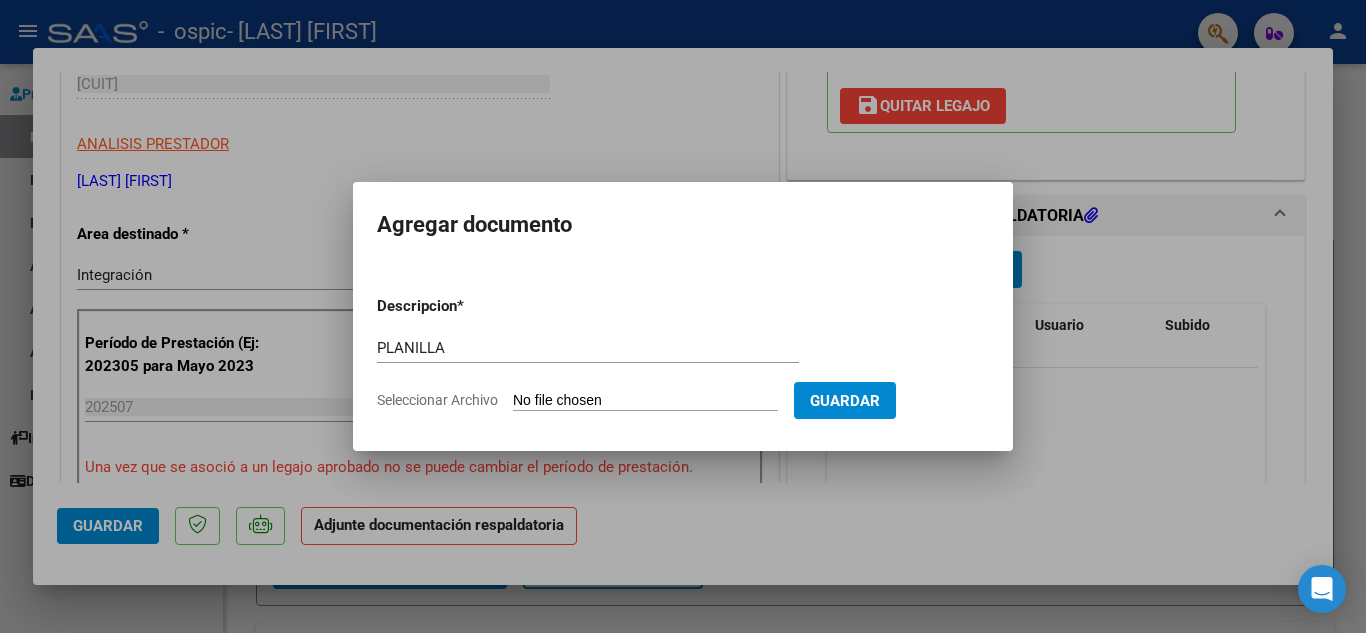 click on "Seleccionar Archivo" 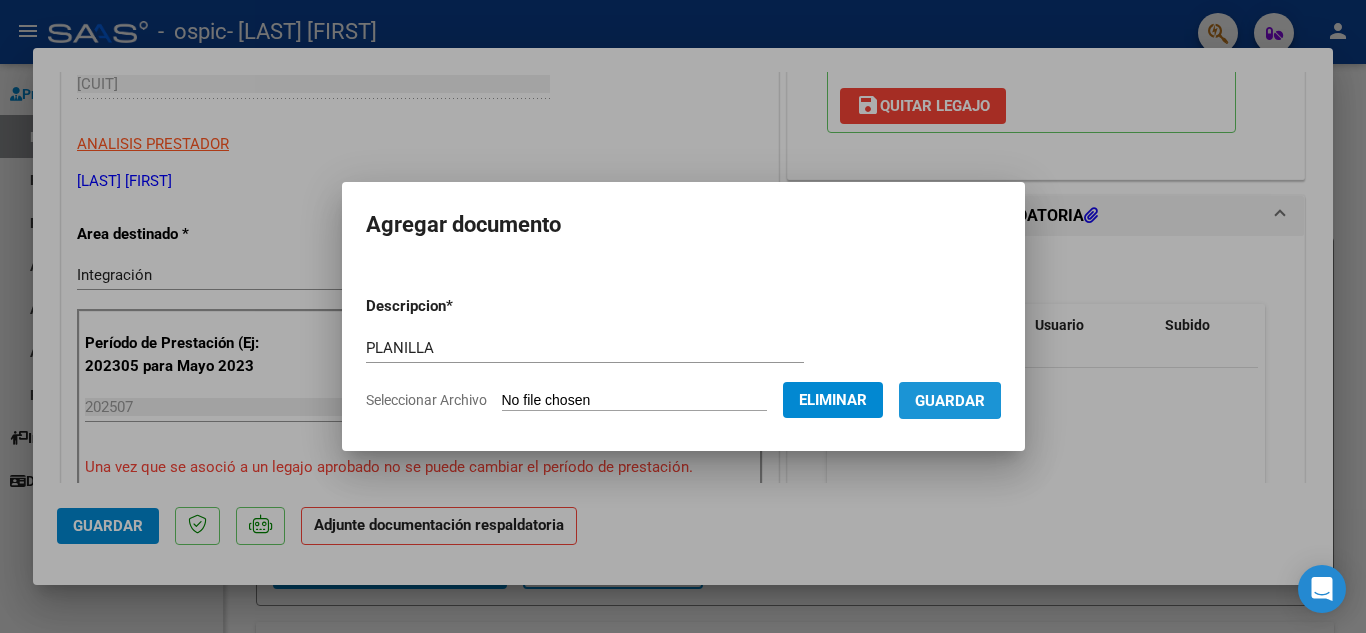 click on "Guardar" at bounding box center (950, 401) 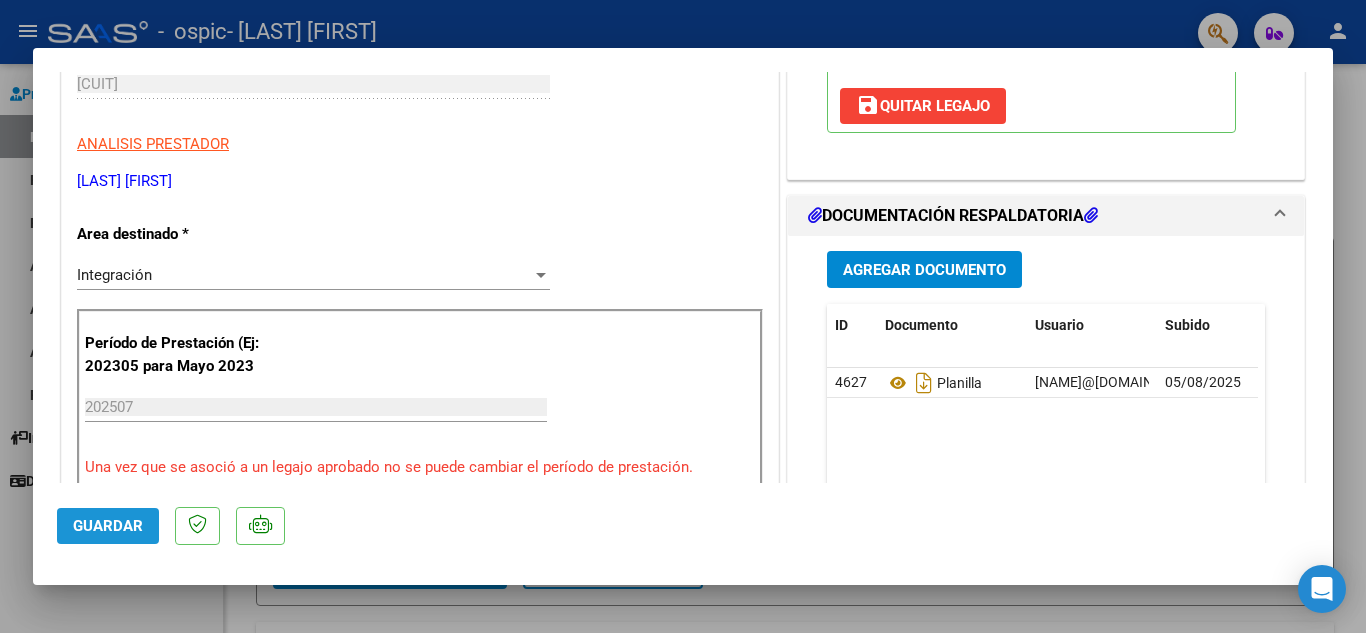 click on "Guardar" 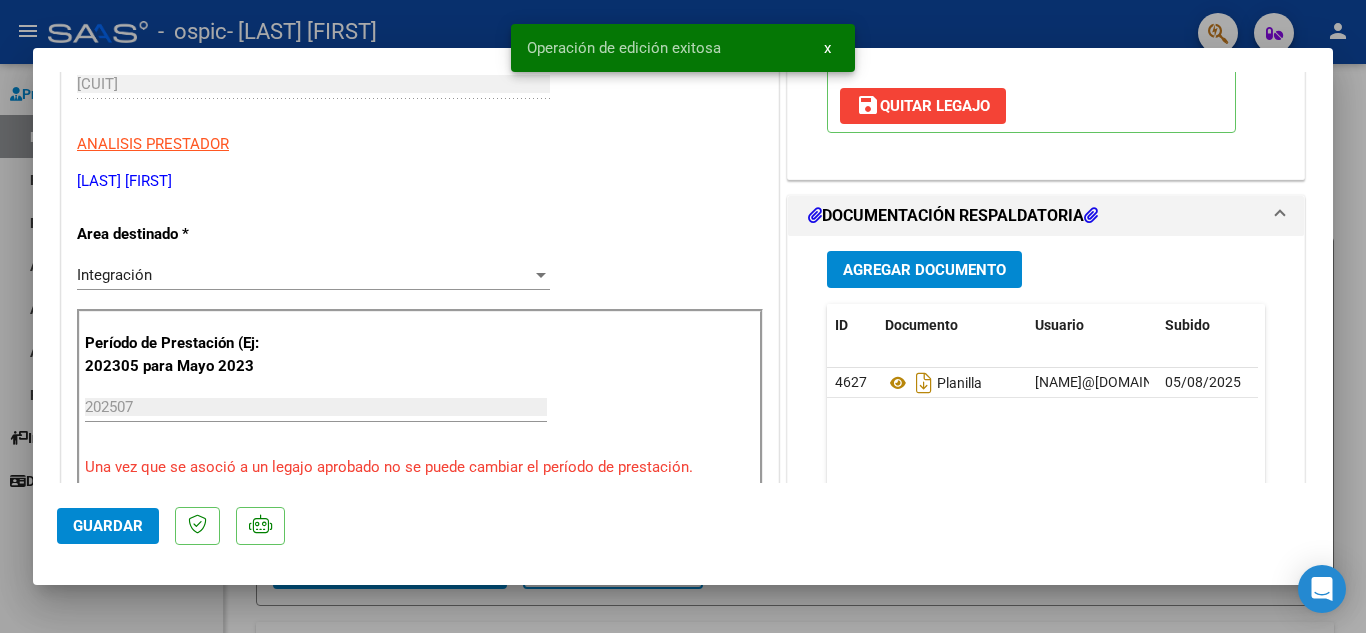 click at bounding box center [683, 316] 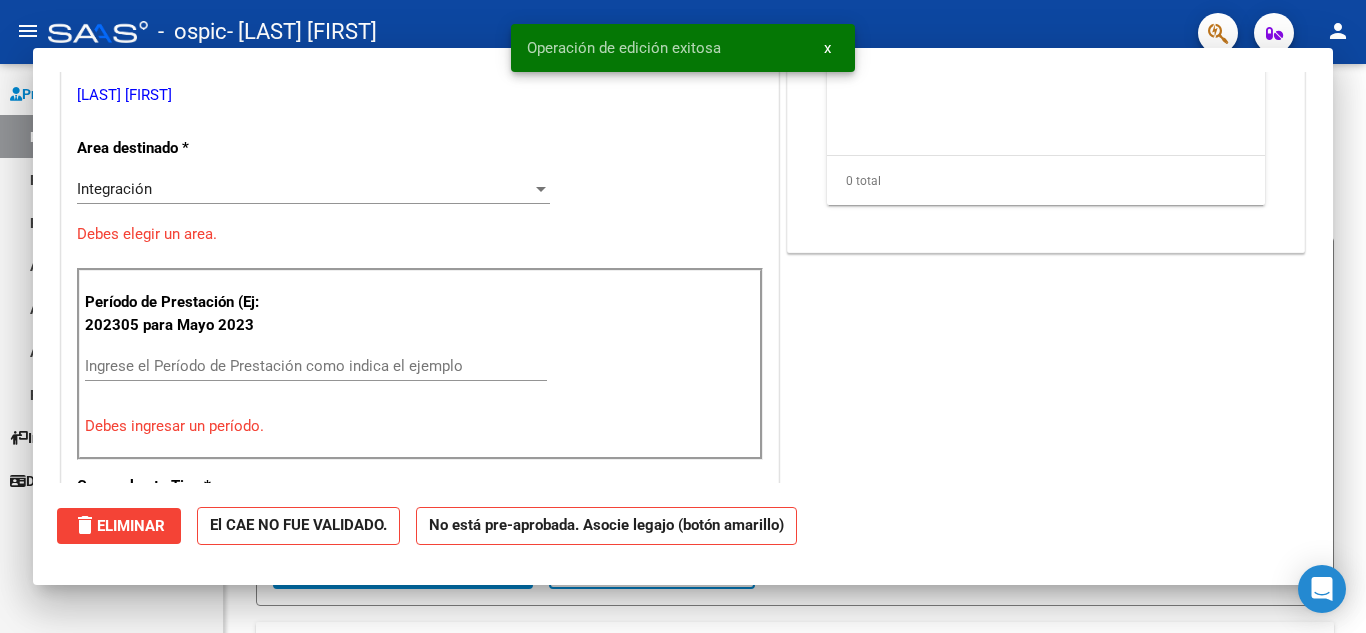 scroll, scrollTop: 298, scrollLeft: 0, axis: vertical 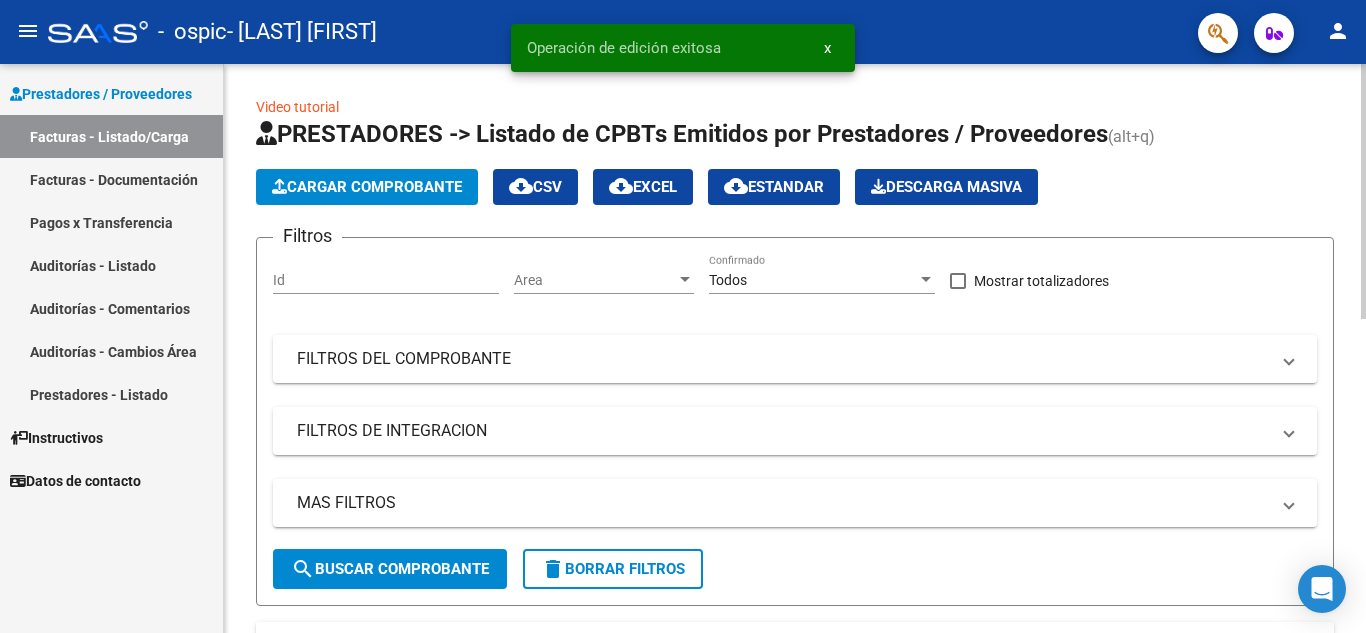 click on "Video tutorial   PRESTADORES -> Listado de CPBTs Emitidos por Prestadores / Proveedores (alt+q)   Cargar Comprobante
cloud_download  CSV  cloud_download  EXCEL  cloud_download  Estandar   Descarga Masiva
Filtros Id Area Area Todos Confirmado   Mostrar totalizadores   FILTROS DEL COMPROBANTE  Comprobante Tipo Comprobante Tipo Start date – End date Fec. Comprobante Desde / Hasta Días Emisión Desde(cant. días) Días Emisión Hasta(cant. días) CUIT / Razón Social Pto. Venta Nro. Comprobante Código SSS CAE Válido CAE Válido Todos Cargado Módulo Hosp. Todos Tiene facturacion Apócrifa Hospital Refes  FILTROS DE INTEGRACION  Período De Prestación Campos del Archivo de Rendición Devuelto x SSS (dr_envio) Todos Rendido x SSS (dr_envio) Tipo de Registro Tipo de Registro Período Presentación Período Presentación Campos del Legajo Asociado (preaprobación) Afiliado Legajo (cuil/nombre) Todos Solo facturas preaprobadas  MAS FILTROS  Todos Con Doc. Respaldatoria Todos Con Trazabilidad Todos – – 0" 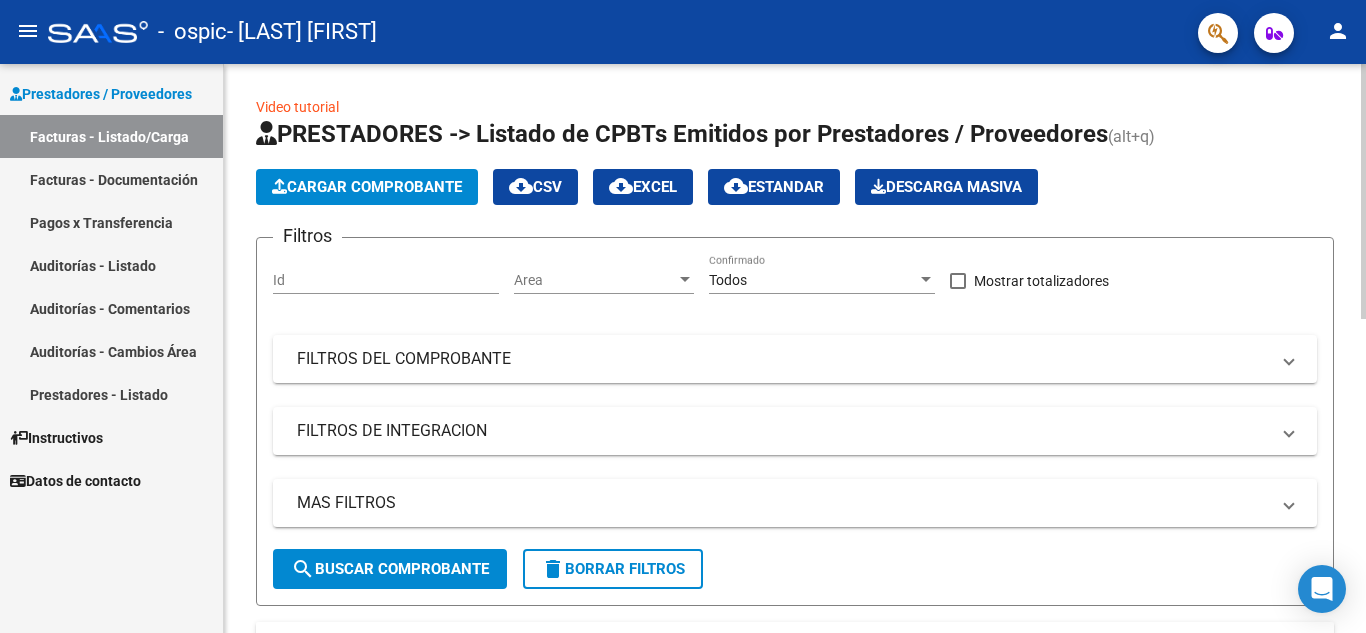 click on "Video tutorial   PRESTADORES -> Listado de CPBTs Emitidos por Prestadores / Proveedores (alt+q)   Cargar Comprobante
cloud_download  CSV  cloud_download  EXCEL  cloud_download  Estandar   Descarga Masiva
Filtros Id Area Area Todos Confirmado   Mostrar totalizadores   FILTROS DEL COMPROBANTE  Comprobante Tipo Comprobante Tipo Start date – End date Fec. Comprobante Desde / Hasta Días Emisión Desde(cant. días) Días Emisión Hasta(cant. días) CUIT / Razón Social Pto. Venta Nro. Comprobante Código SSS CAE Válido CAE Válido Todos Cargado Módulo Hosp. Todos Tiene facturacion Apócrifa Hospital Refes  FILTROS DE INTEGRACION  Período De Prestación Campos del Archivo de Rendición Devuelto x SSS (dr_envio) Todos Rendido x SSS (dr_envio) Tipo de Registro Tipo de Registro Período Presentación Período Presentación Campos del Legajo Asociado (preaprobación) Afiliado Legajo (cuil/nombre) Todos Solo facturas preaprobadas  MAS FILTROS  Todos Con Doc. Respaldatoria Todos Con Trazabilidad Todos – – 0" 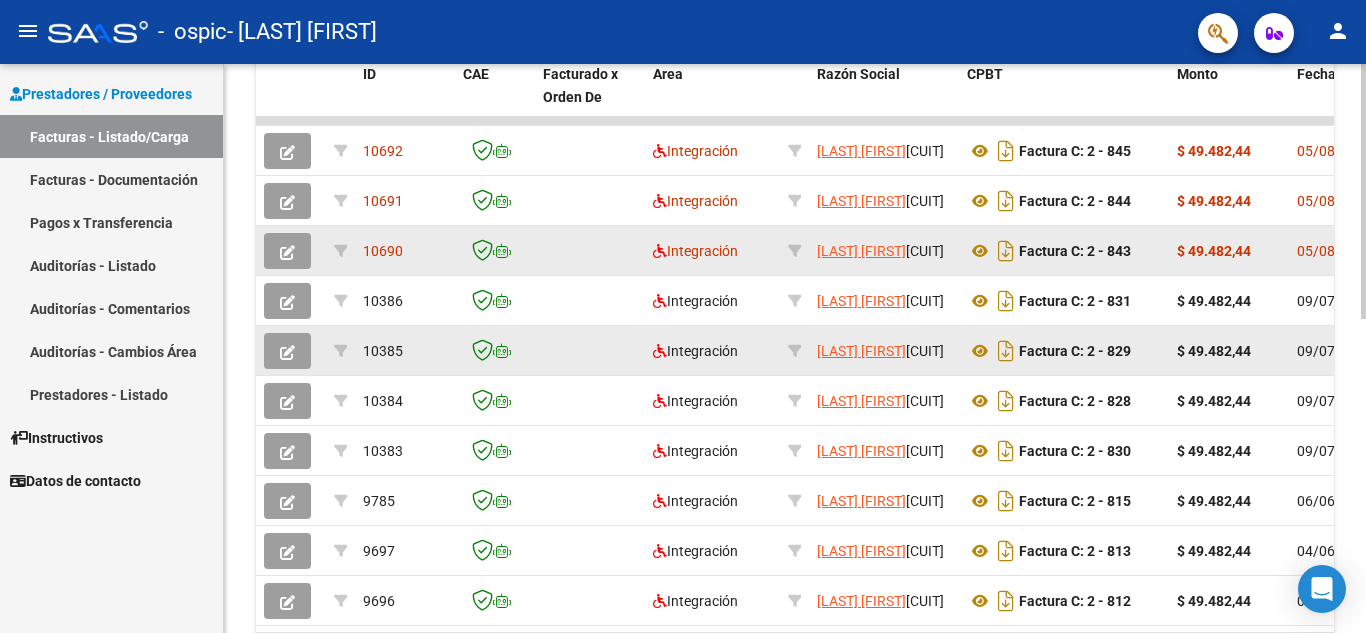 click 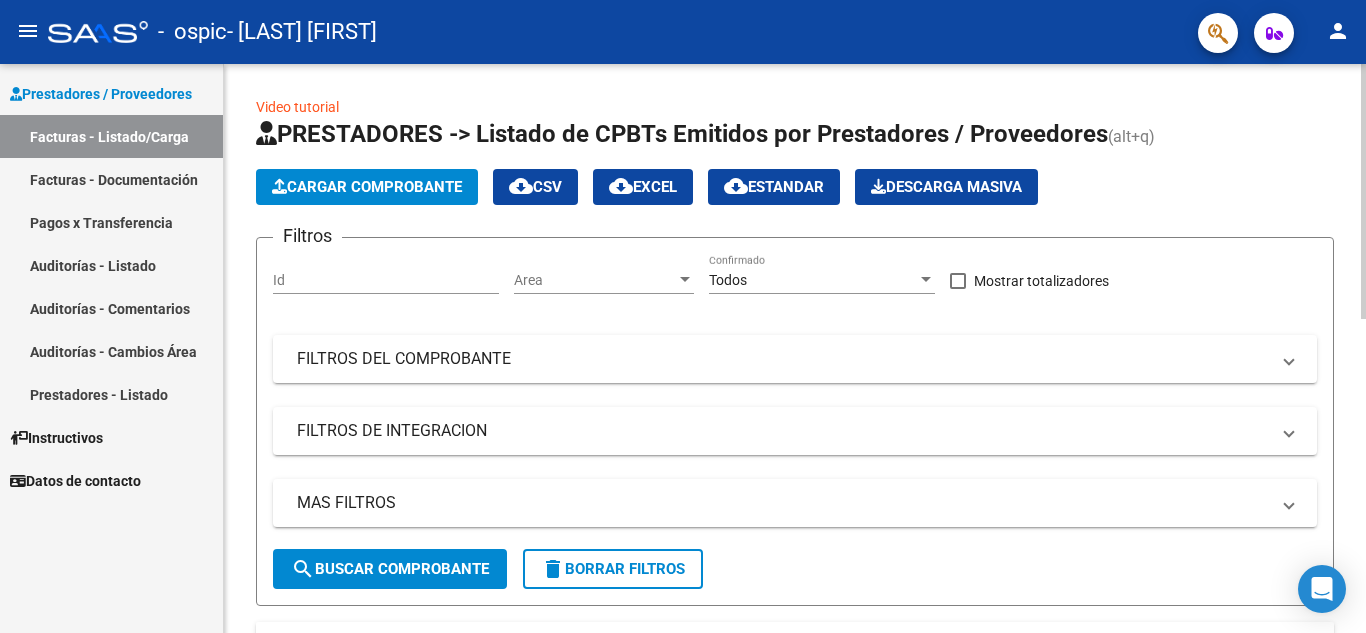 click 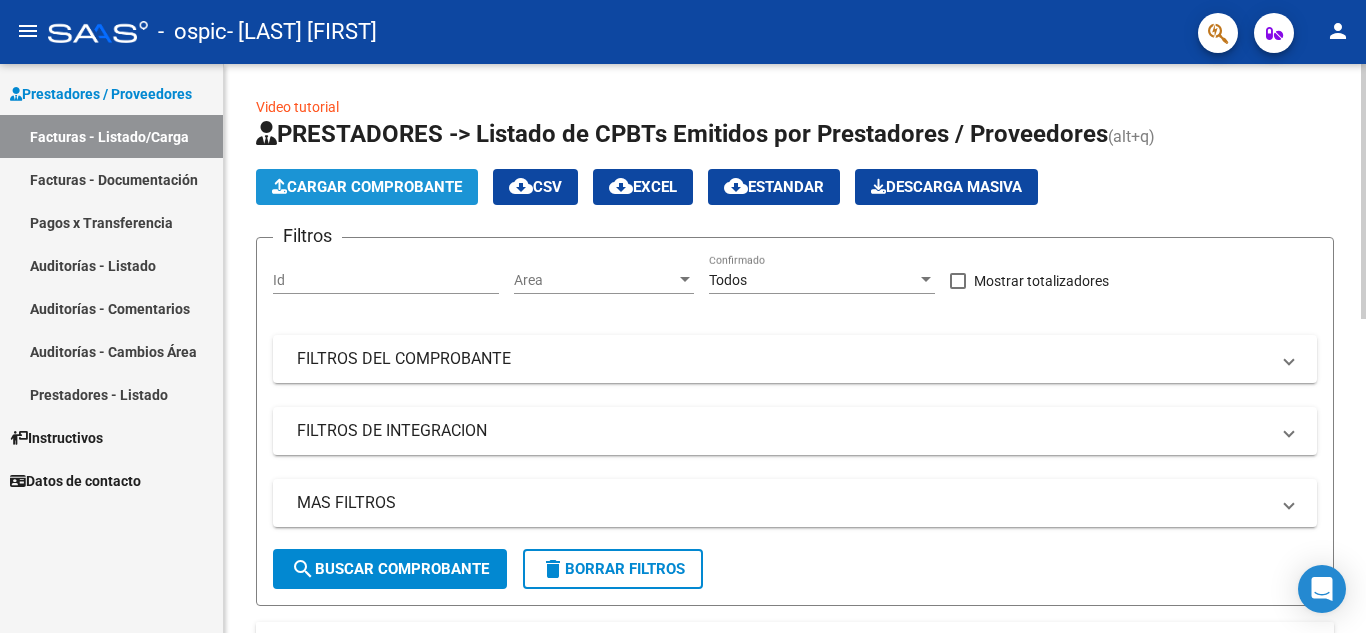 click on "Cargar Comprobante" 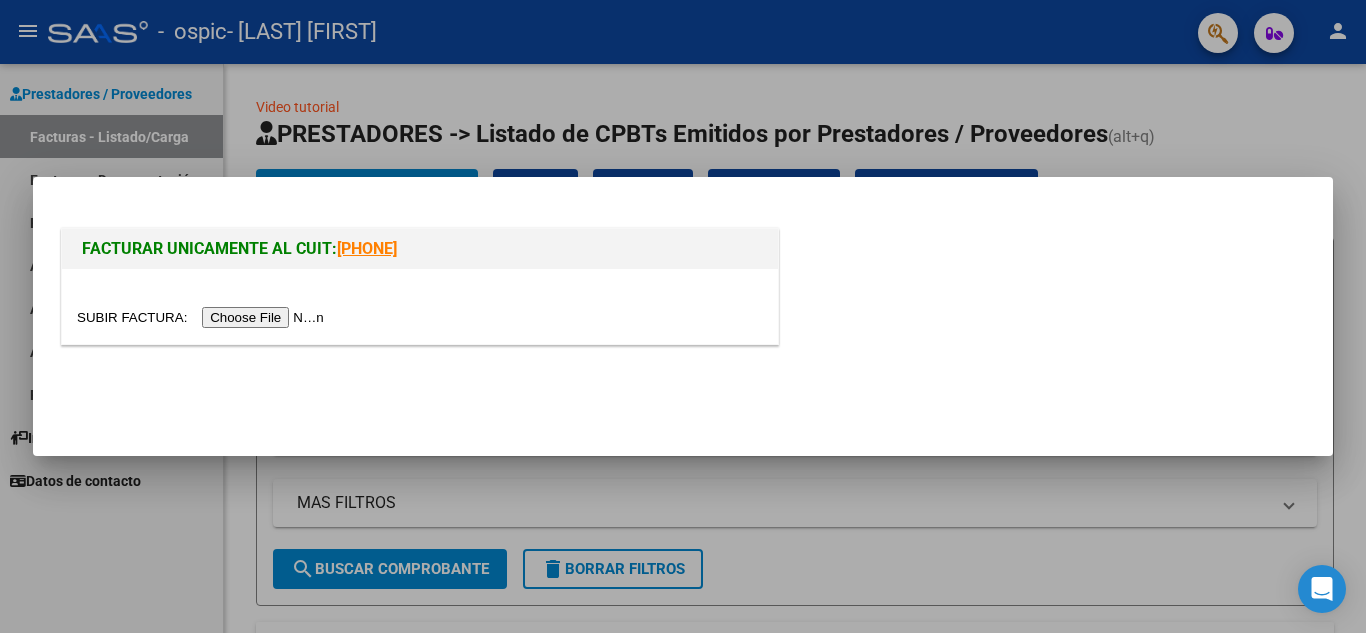 click at bounding box center (683, 316) 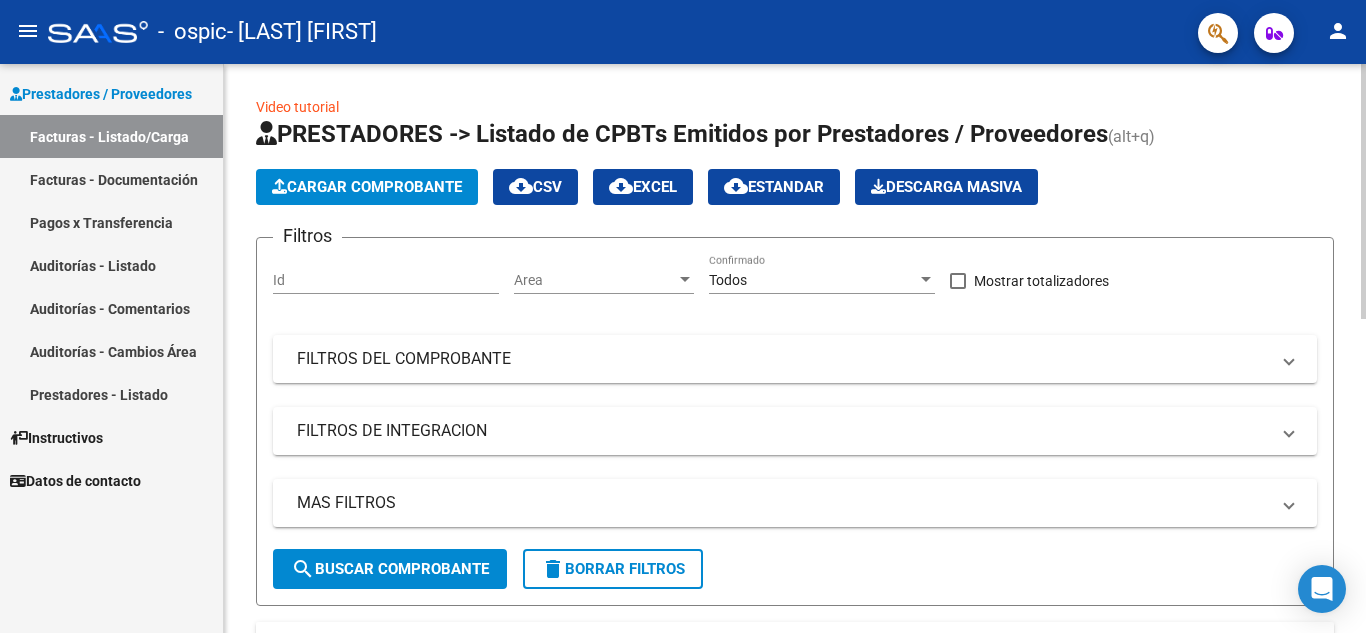 scroll, scrollTop: 569, scrollLeft: 0, axis: vertical 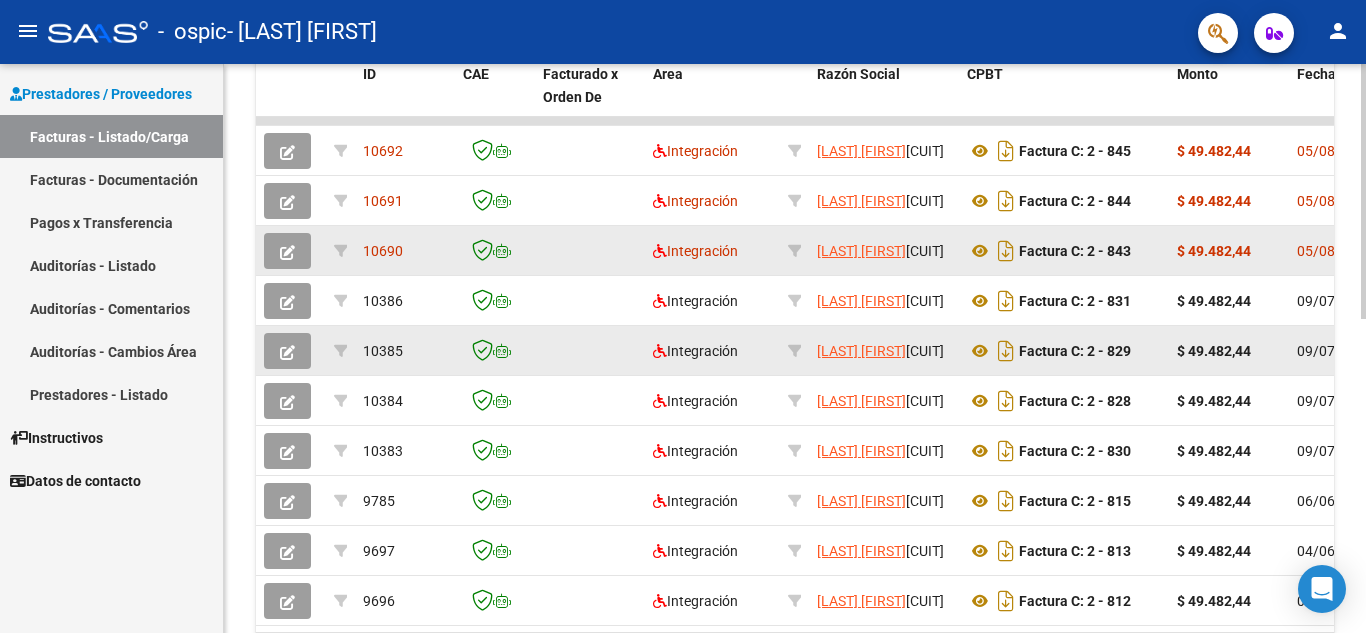 click 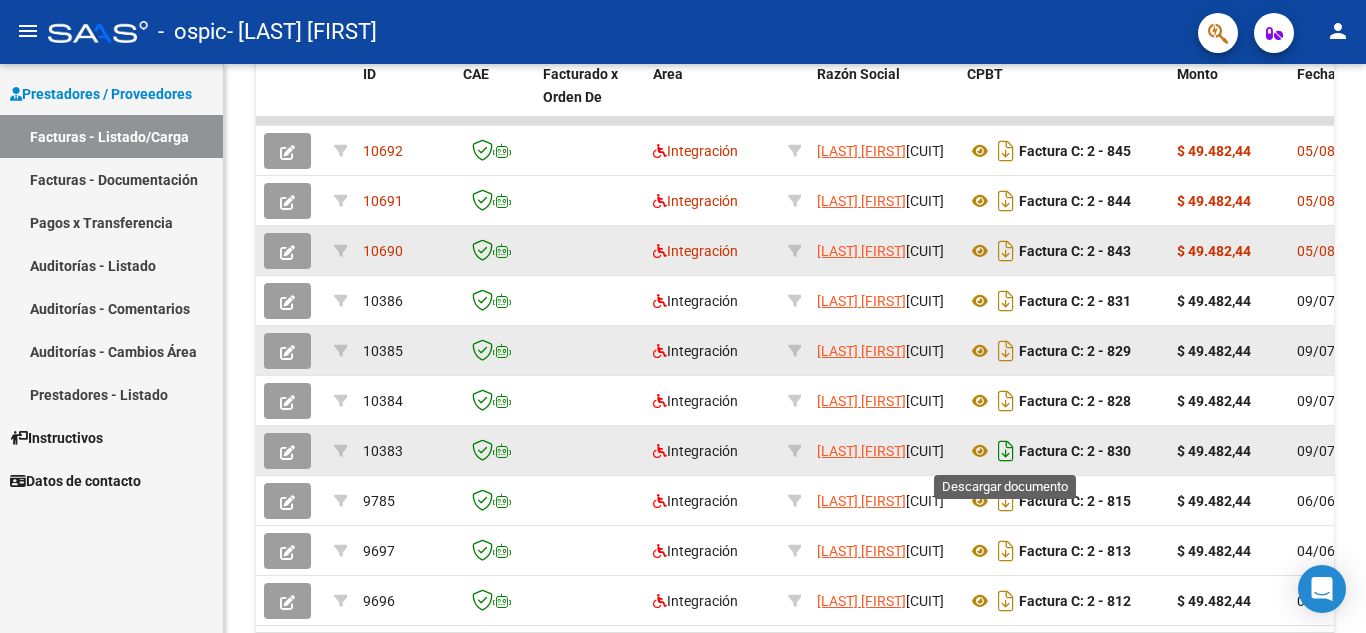 click 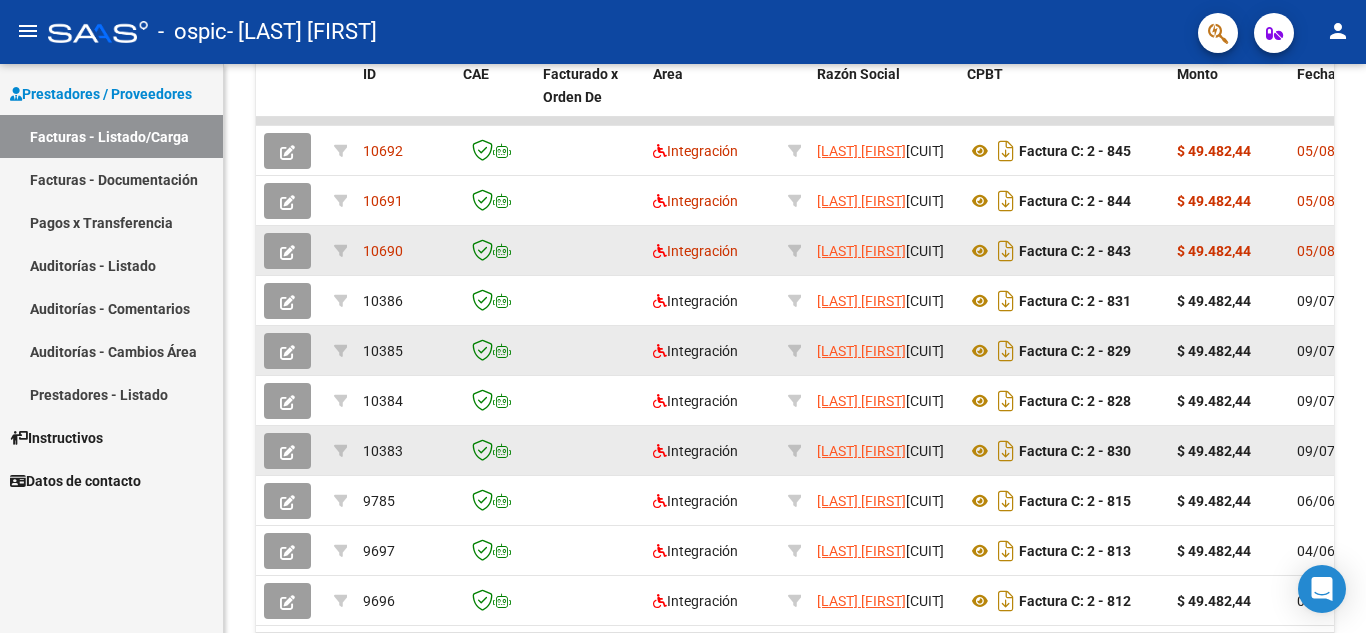scroll, scrollTop: 0, scrollLeft: 0, axis: both 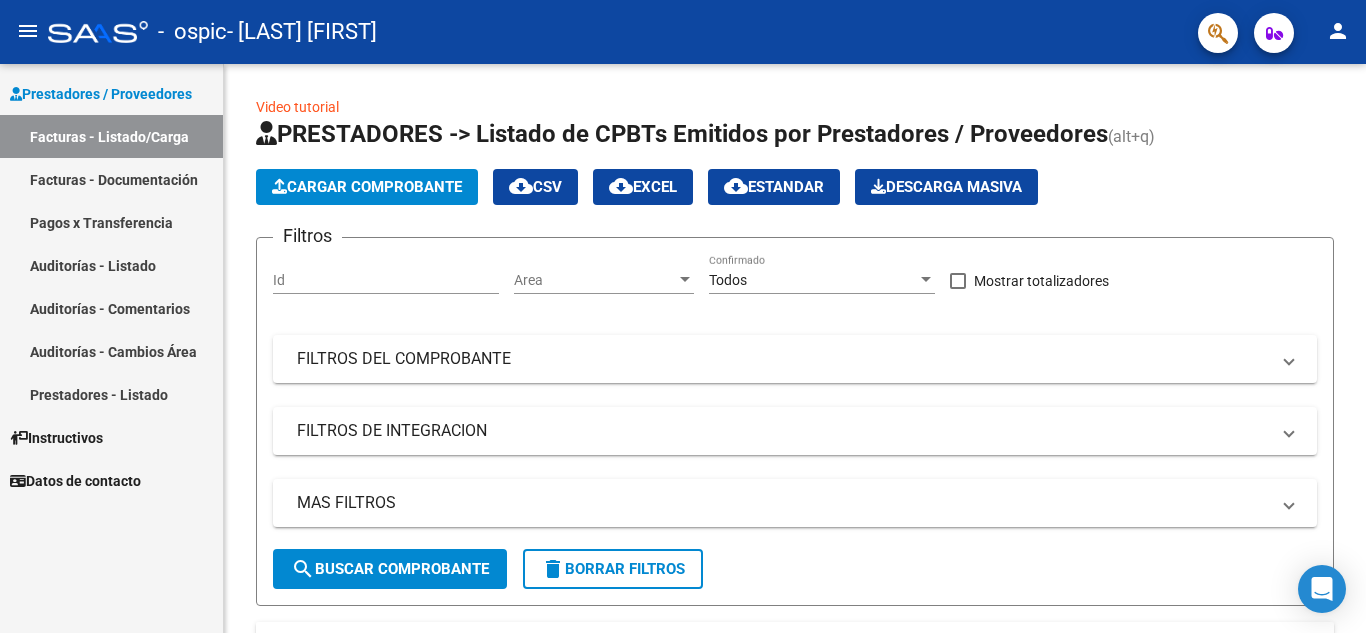 click 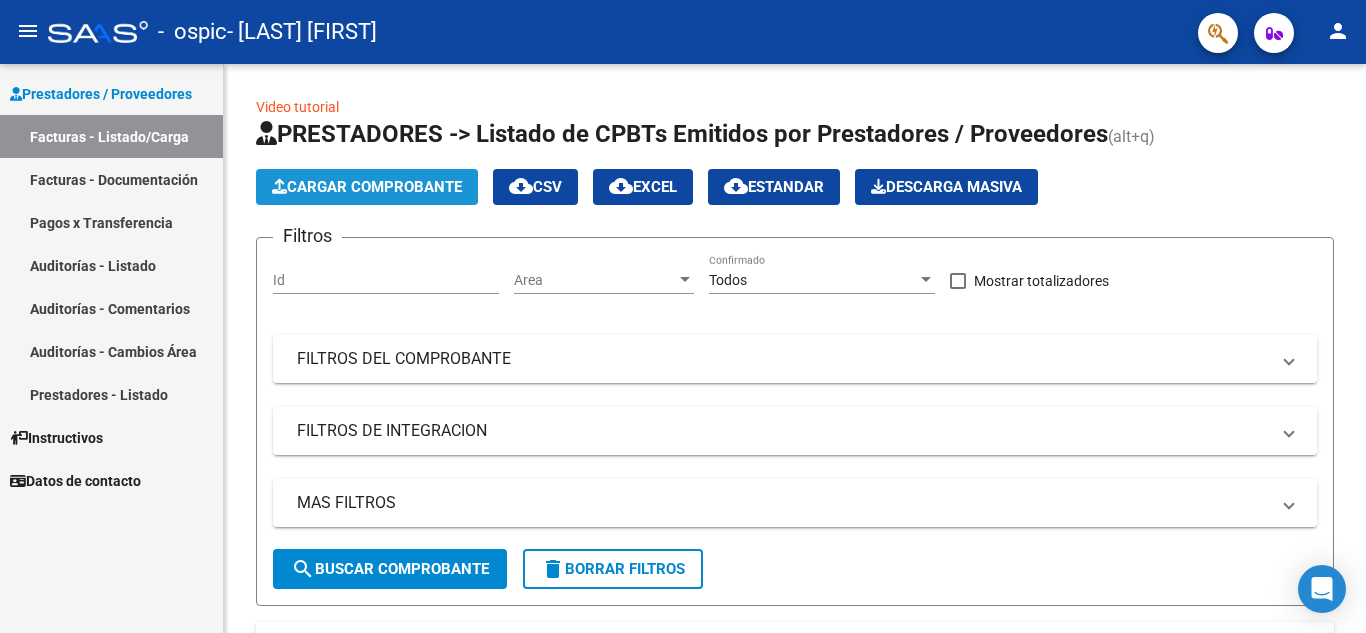 click on "Cargar Comprobante" 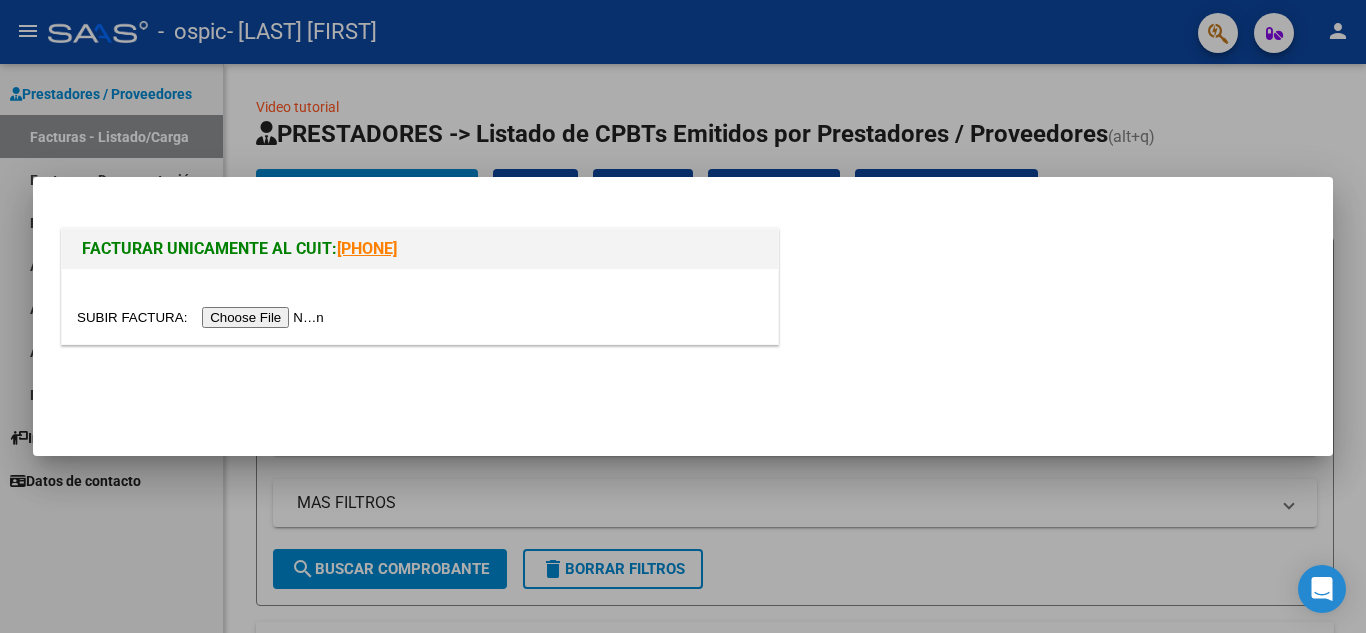 click at bounding box center (203, 317) 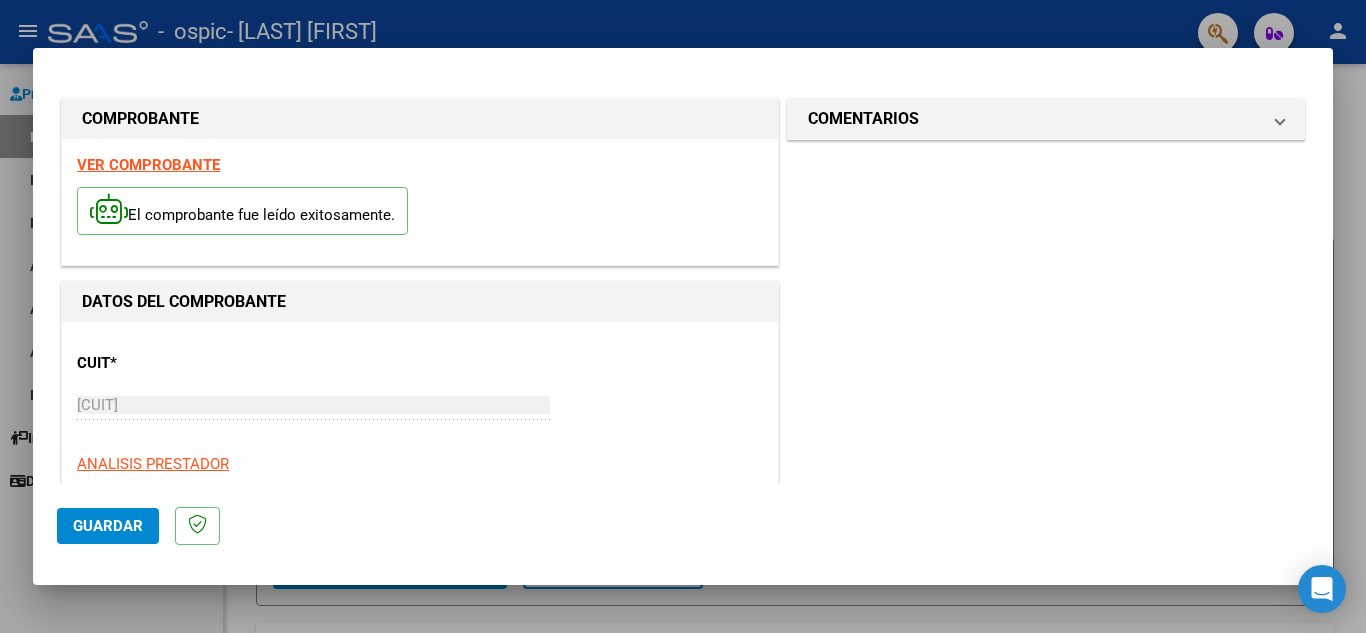 click on "ANALISIS PRESTADOR" at bounding box center [420, 464] 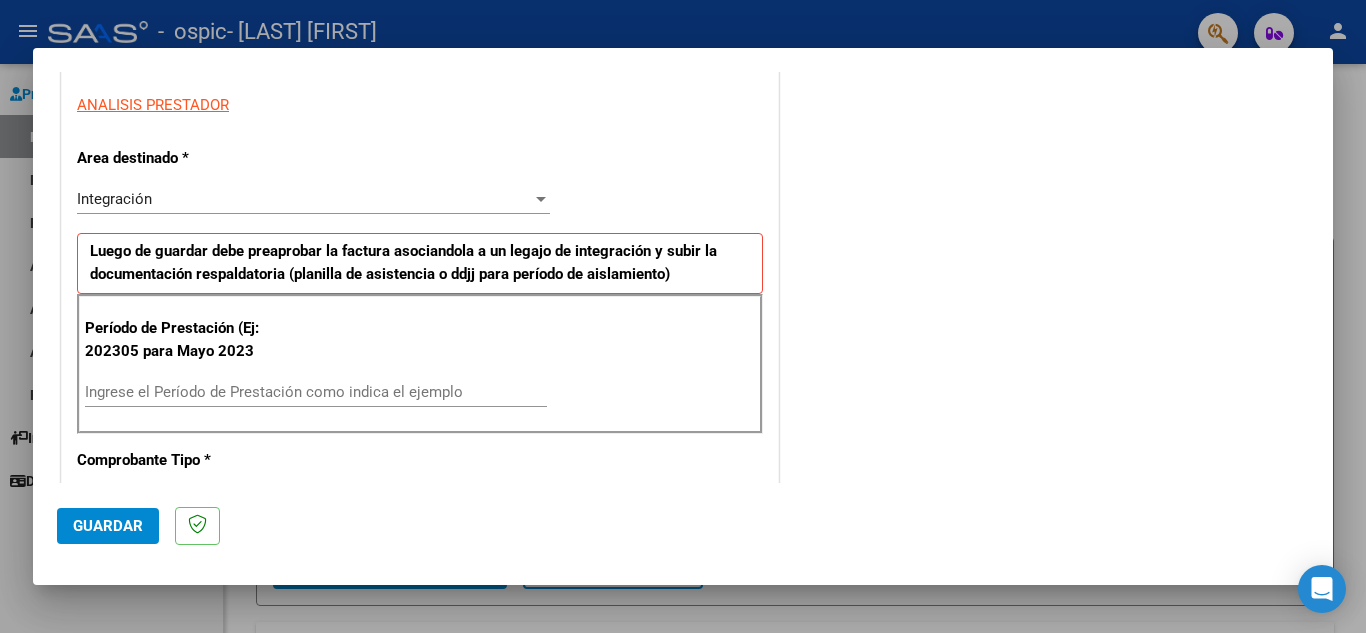 click on "Ingrese el Período de Prestación como indica el ejemplo" at bounding box center (316, 392) 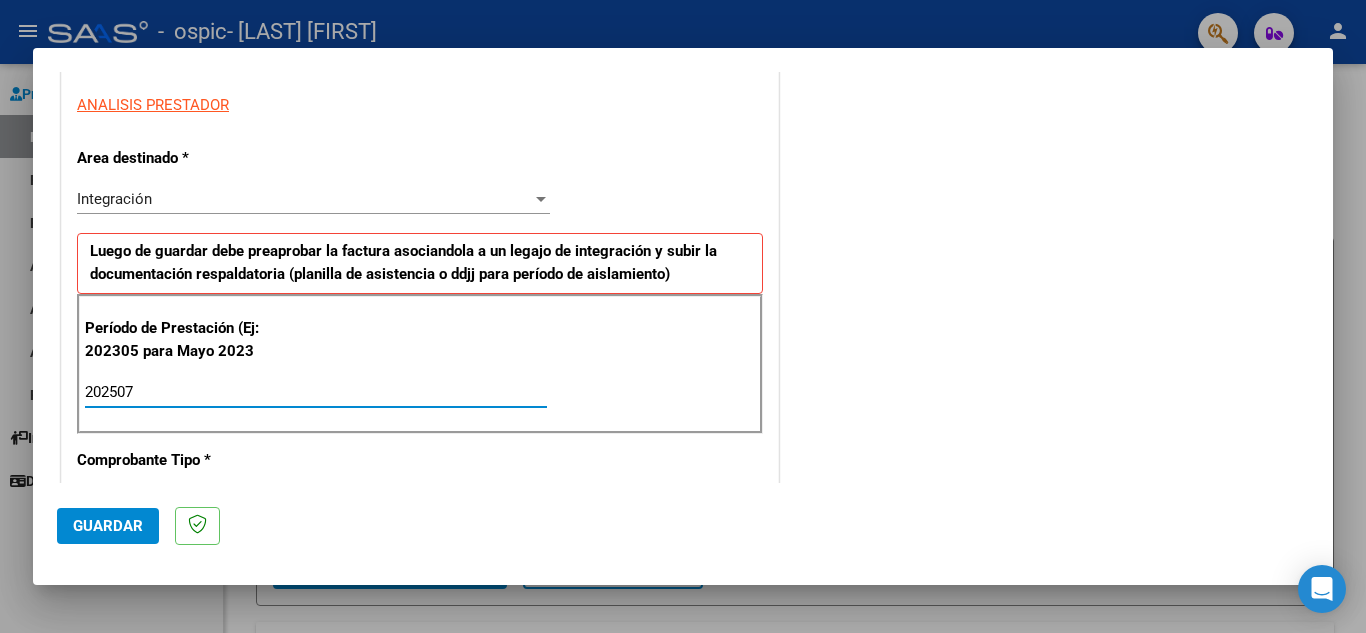 type on "202507" 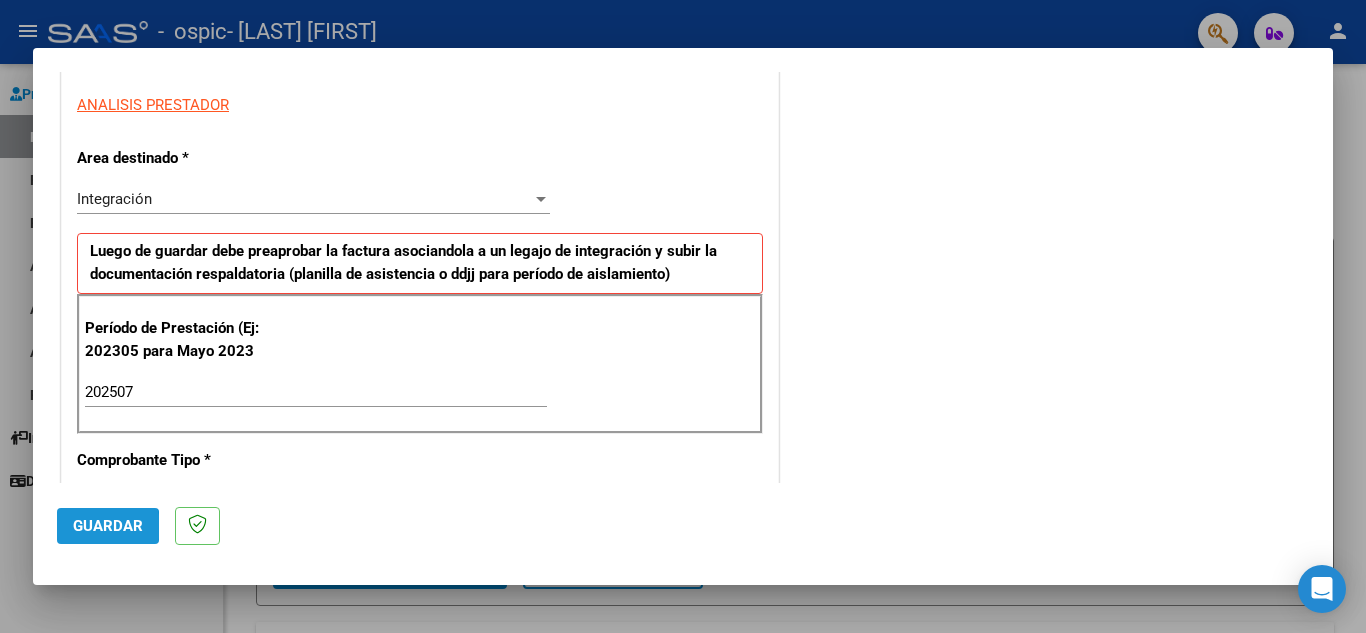 click on "Guardar" 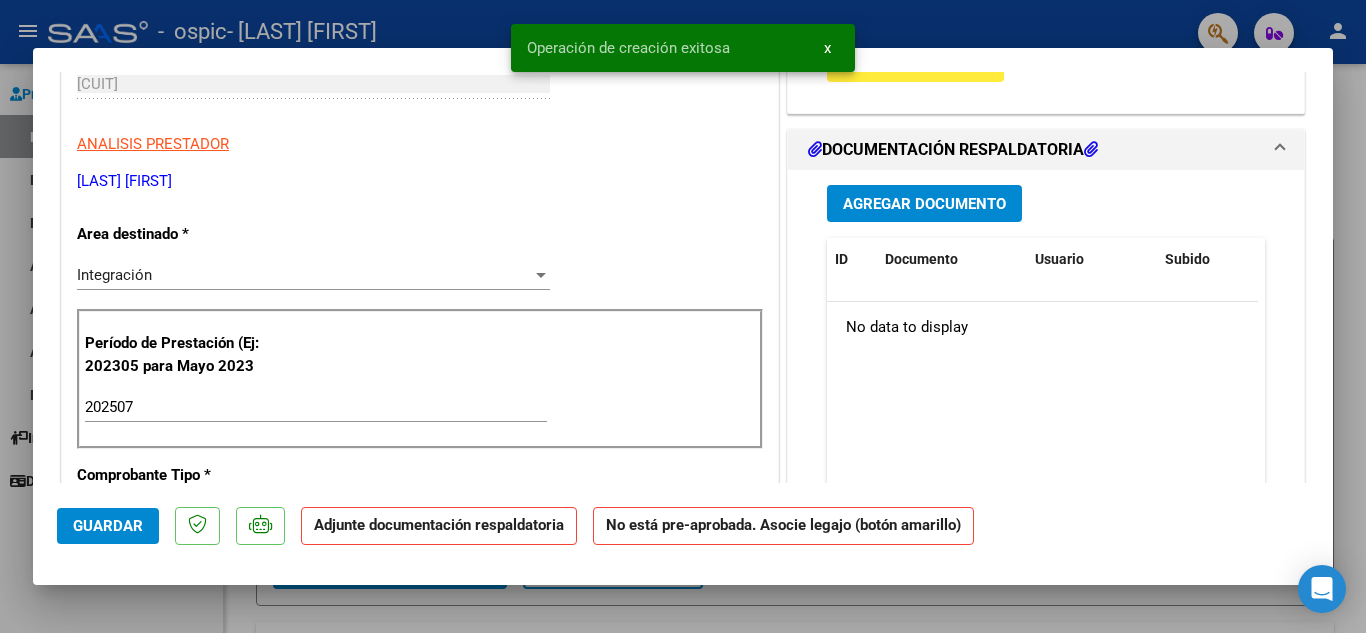 scroll, scrollTop: 0, scrollLeft: 0, axis: both 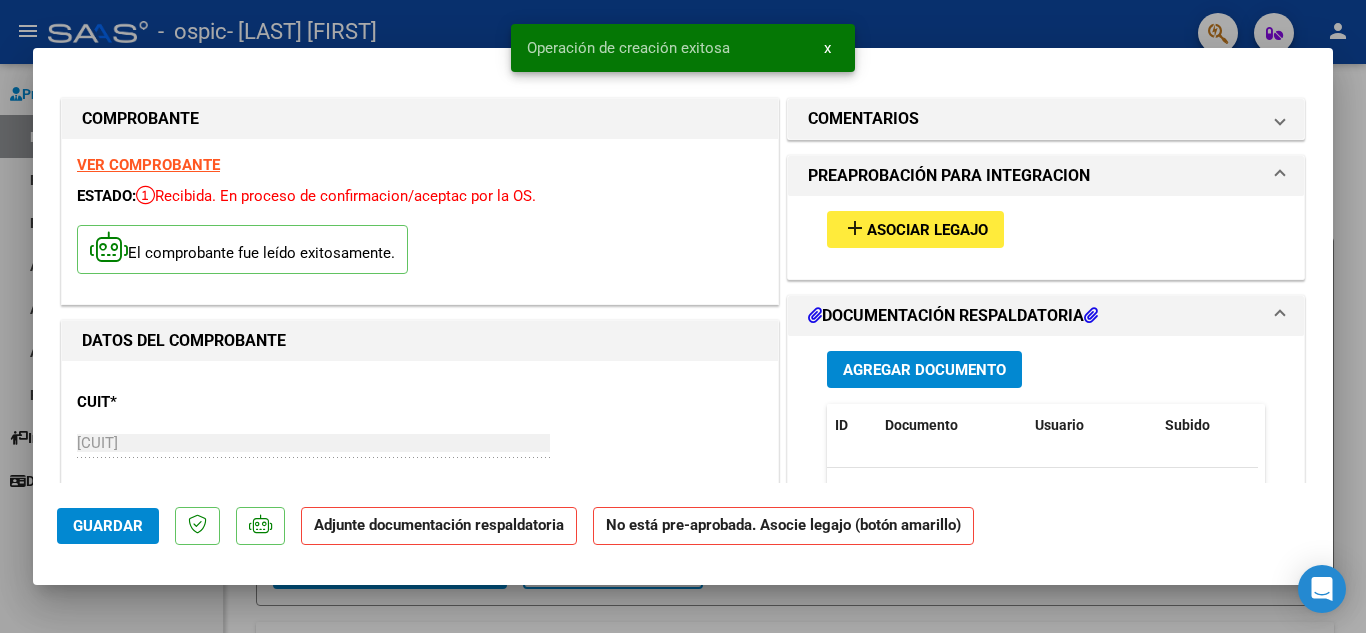 click on "Asociar Legajo" at bounding box center [927, 230] 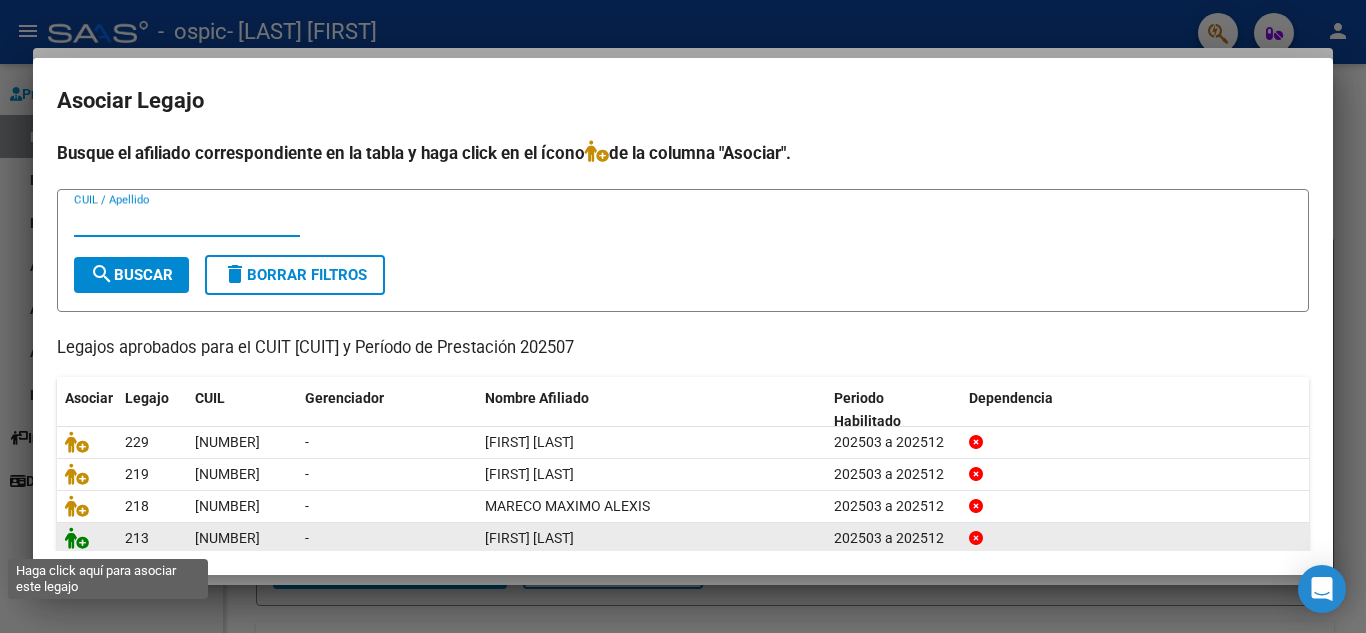 click 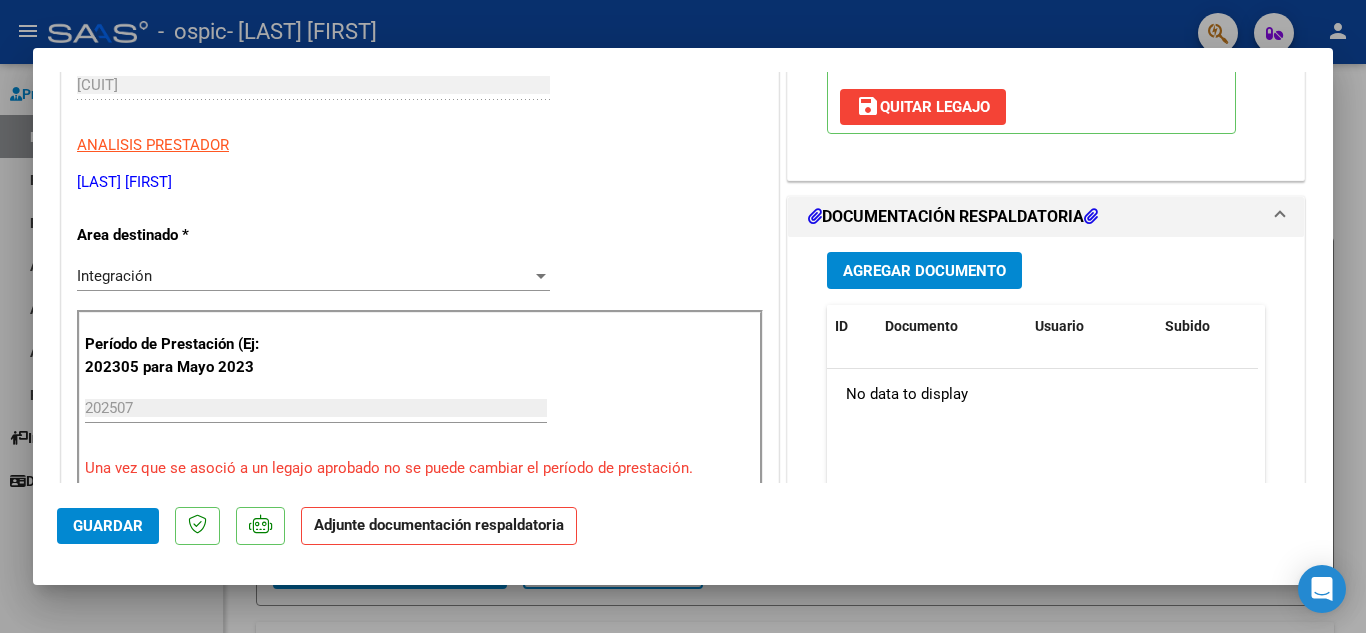 scroll, scrollTop: 359, scrollLeft: 0, axis: vertical 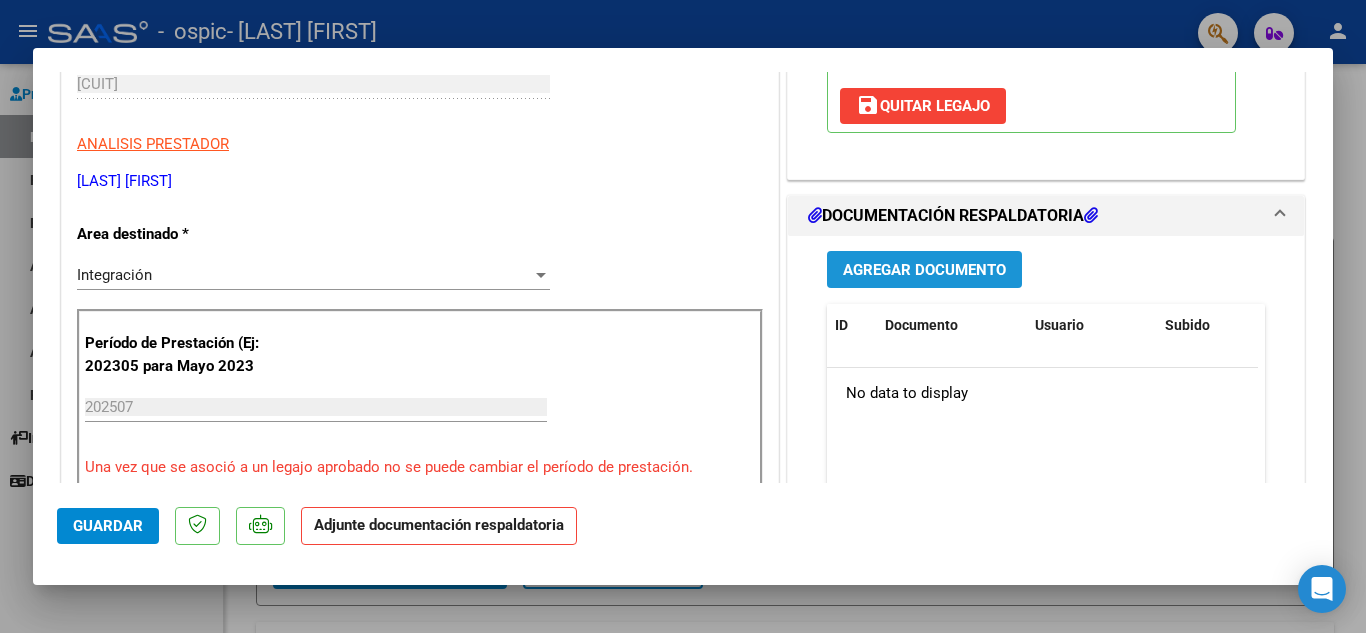 click on "Agregar Documento" at bounding box center (924, 270) 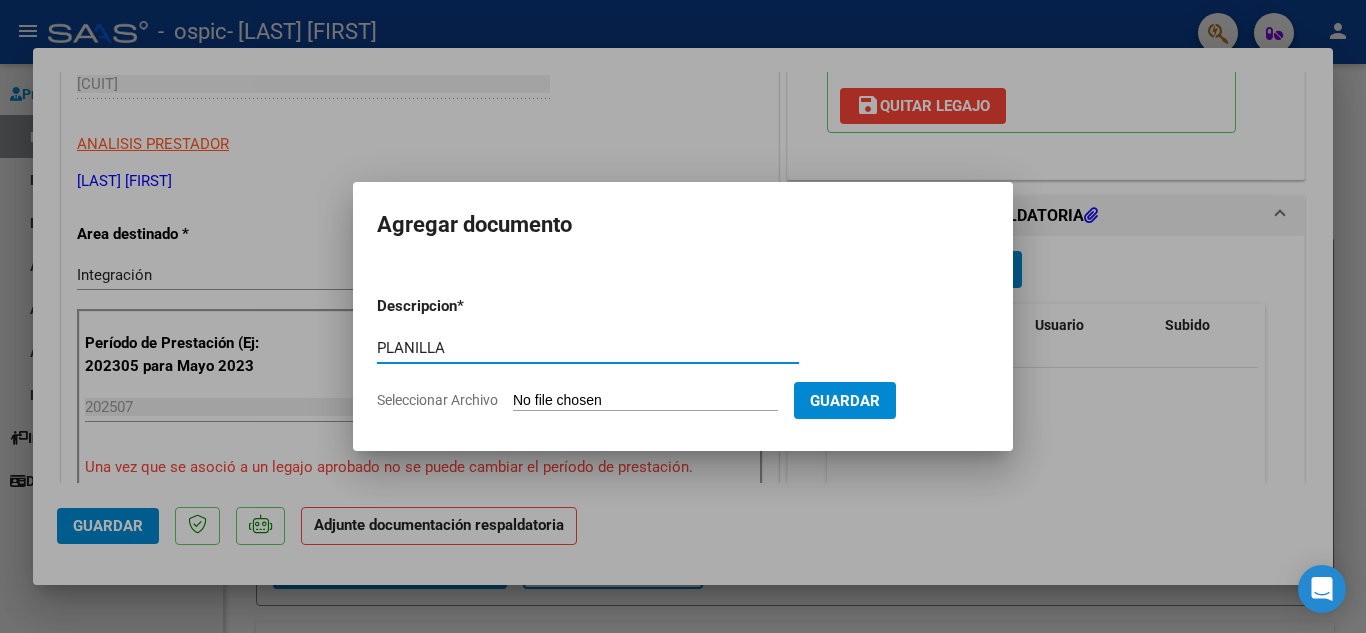 type on "PLANILLA" 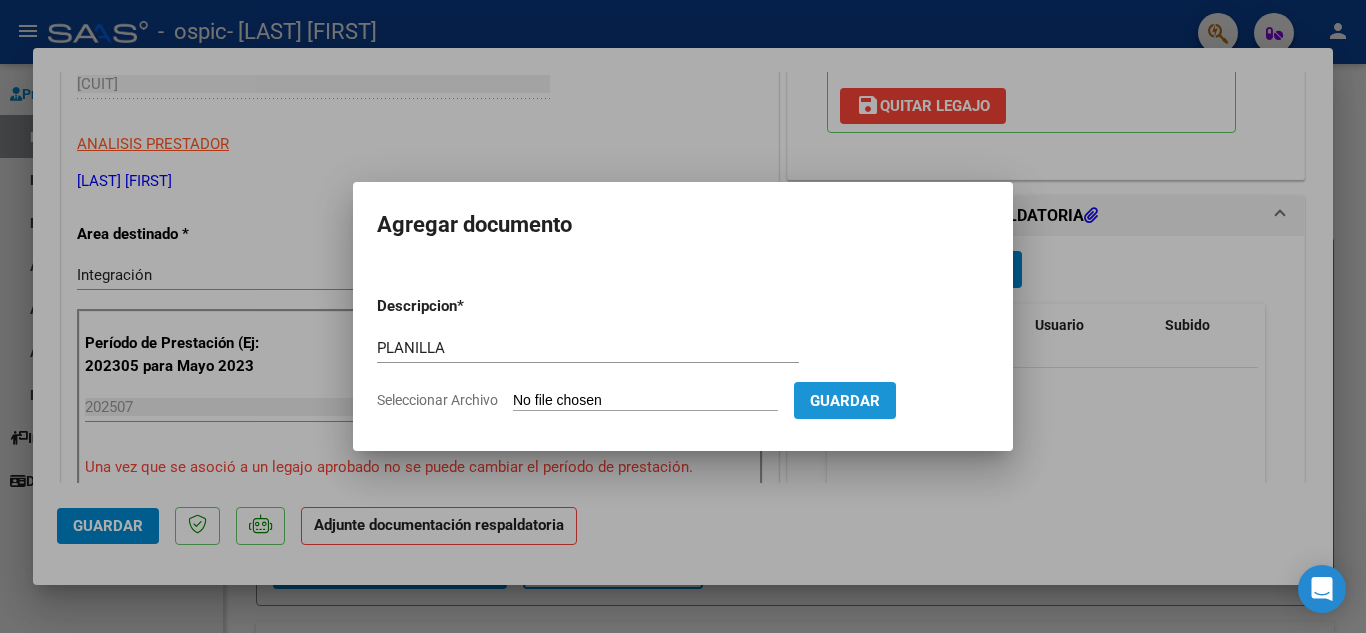 click on "Guardar" at bounding box center (845, 401) 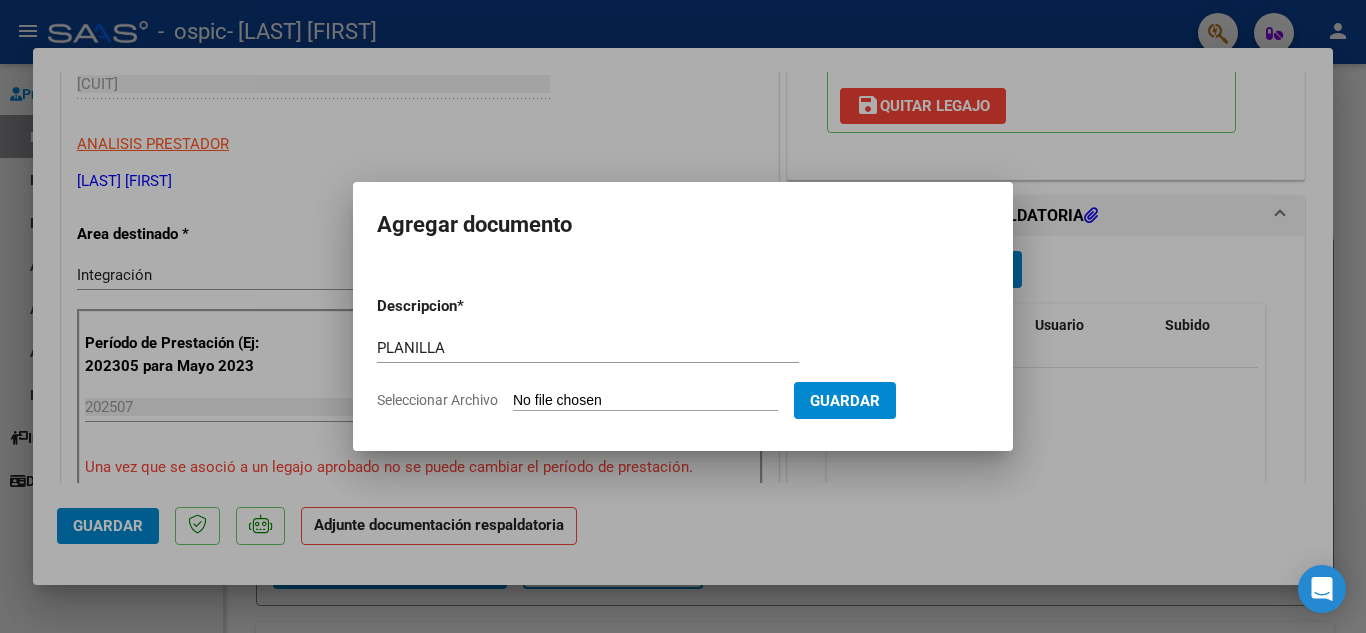 click on "Seleccionar Archivo" 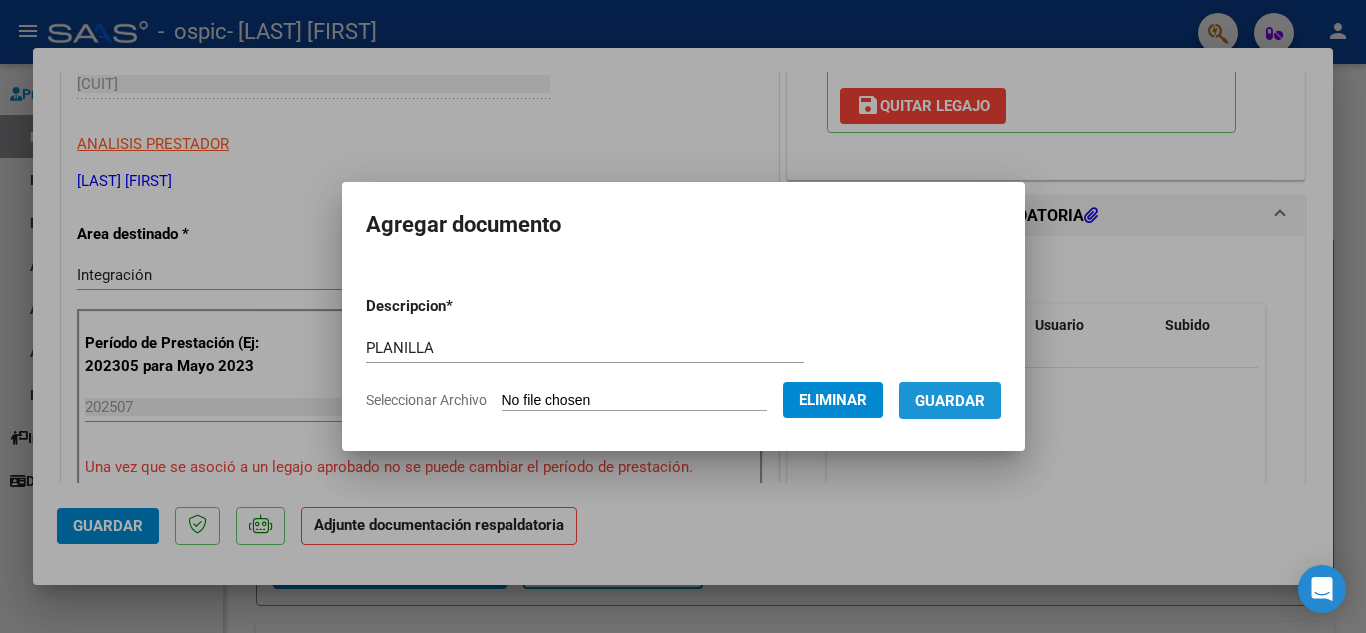 click on "Guardar" at bounding box center [950, 401] 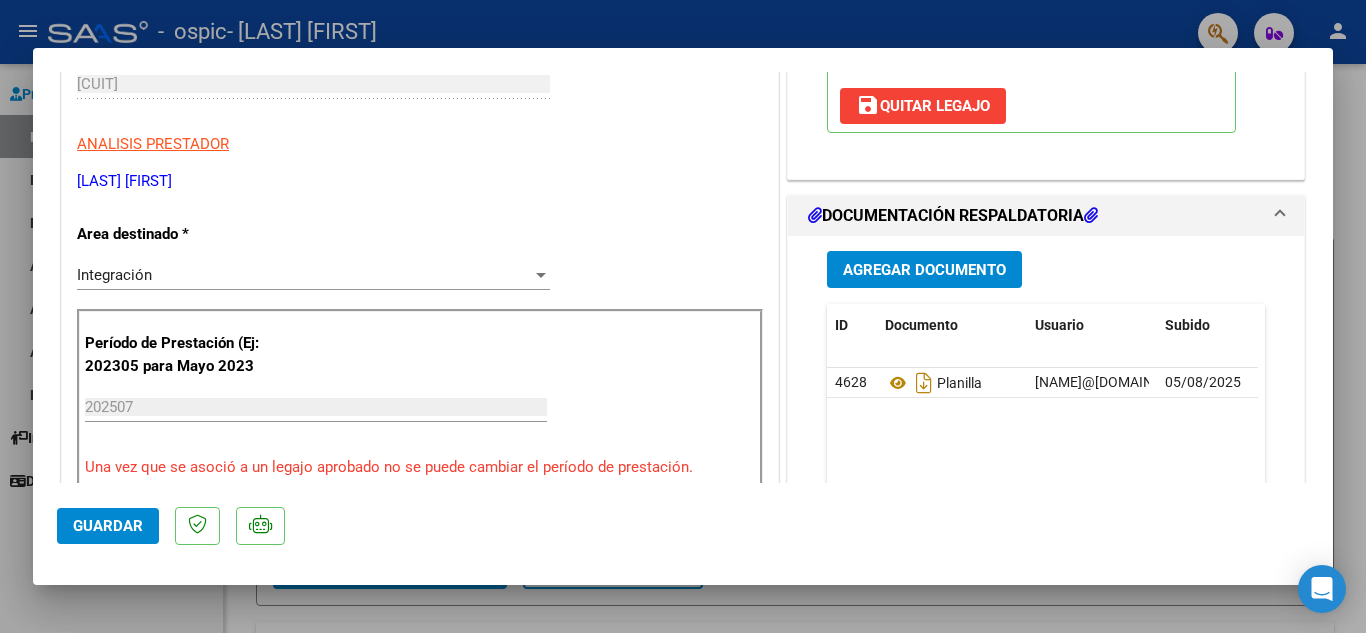 click at bounding box center (683, 316) 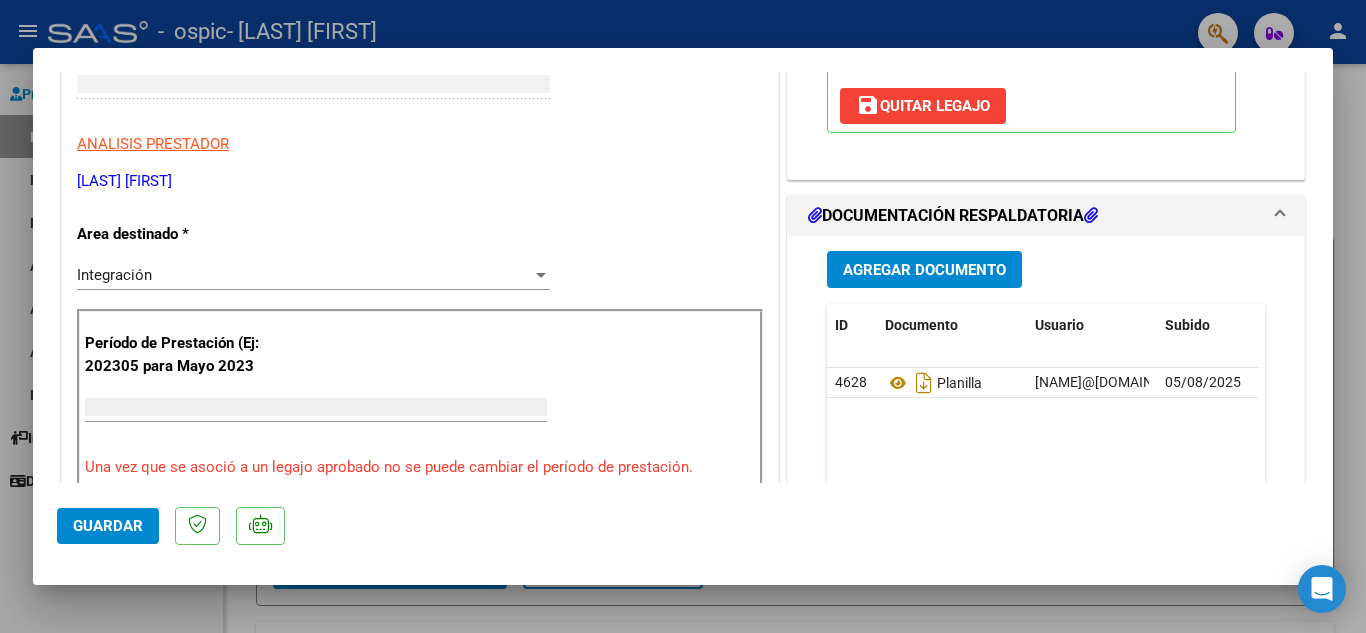scroll, scrollTop: 0, scrollLeft: 0, axis: both 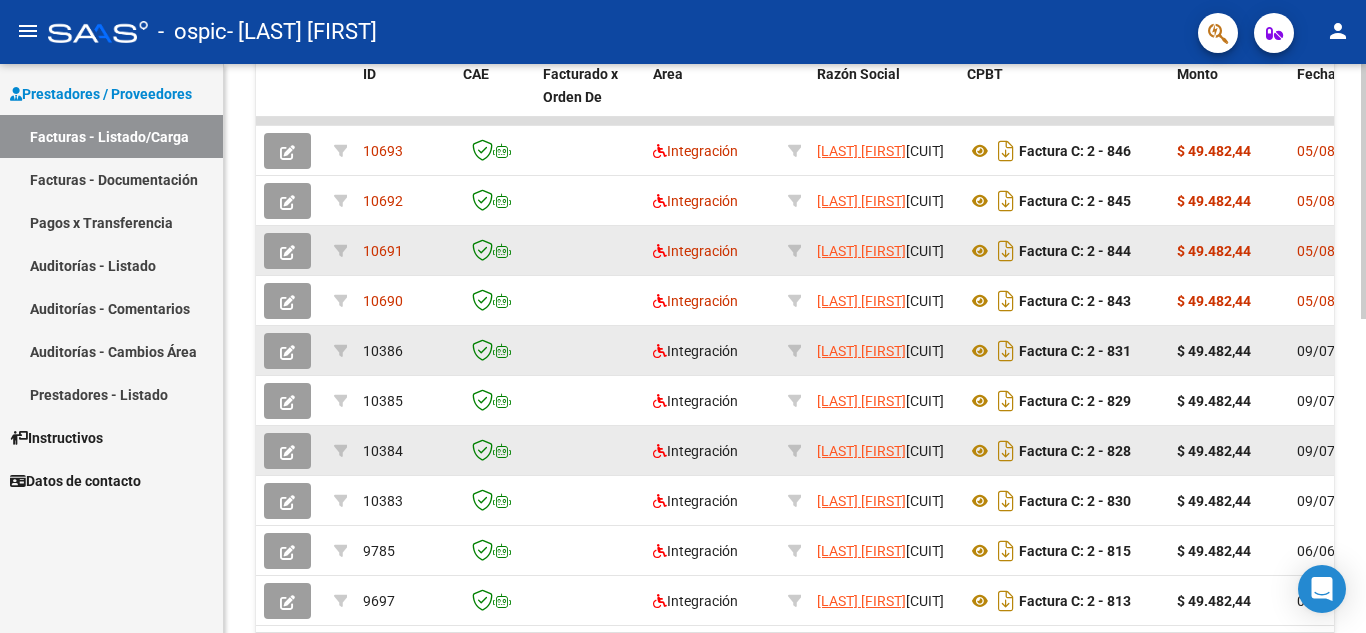 click 